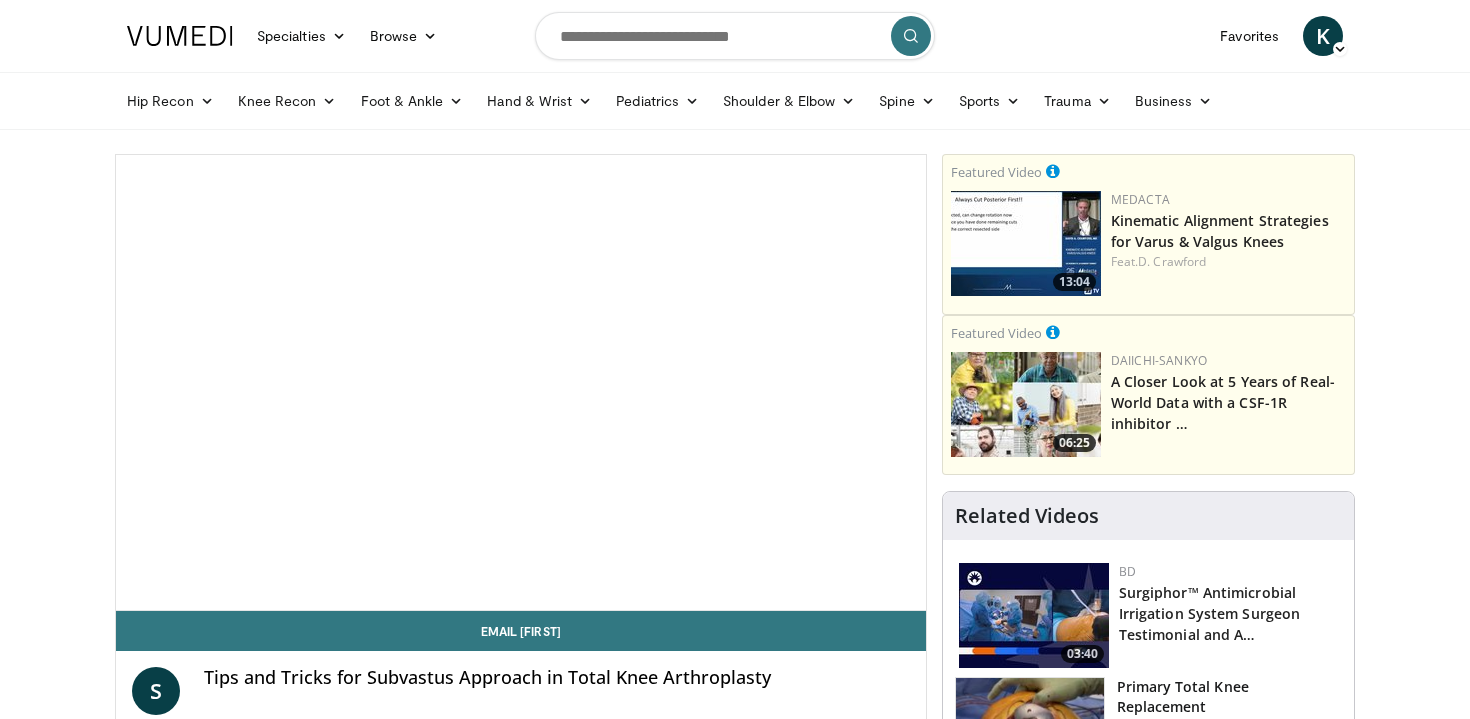 scroll, scrollTop: 0, scrollLeft: 0, axis: both 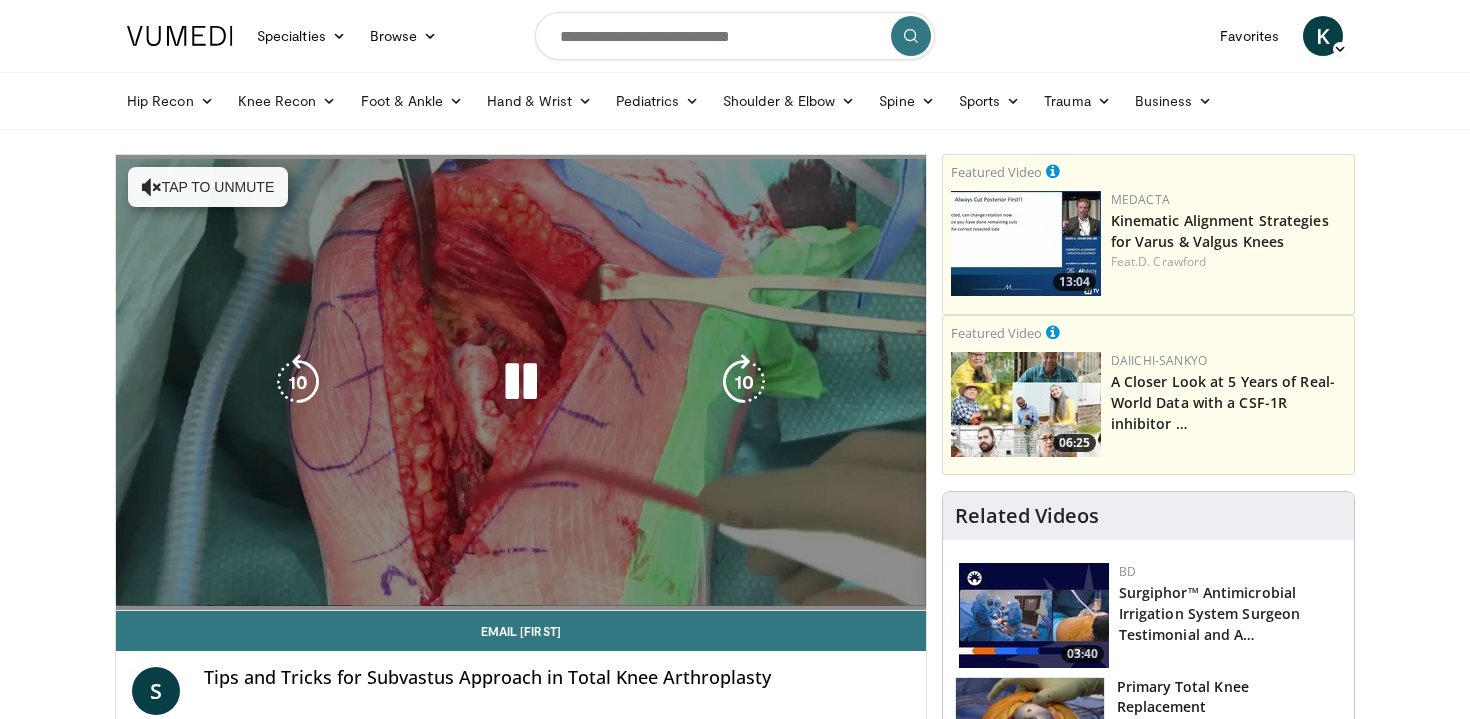 click on "10 seconds
Tap to unmute" at bounding box center (521, 382) 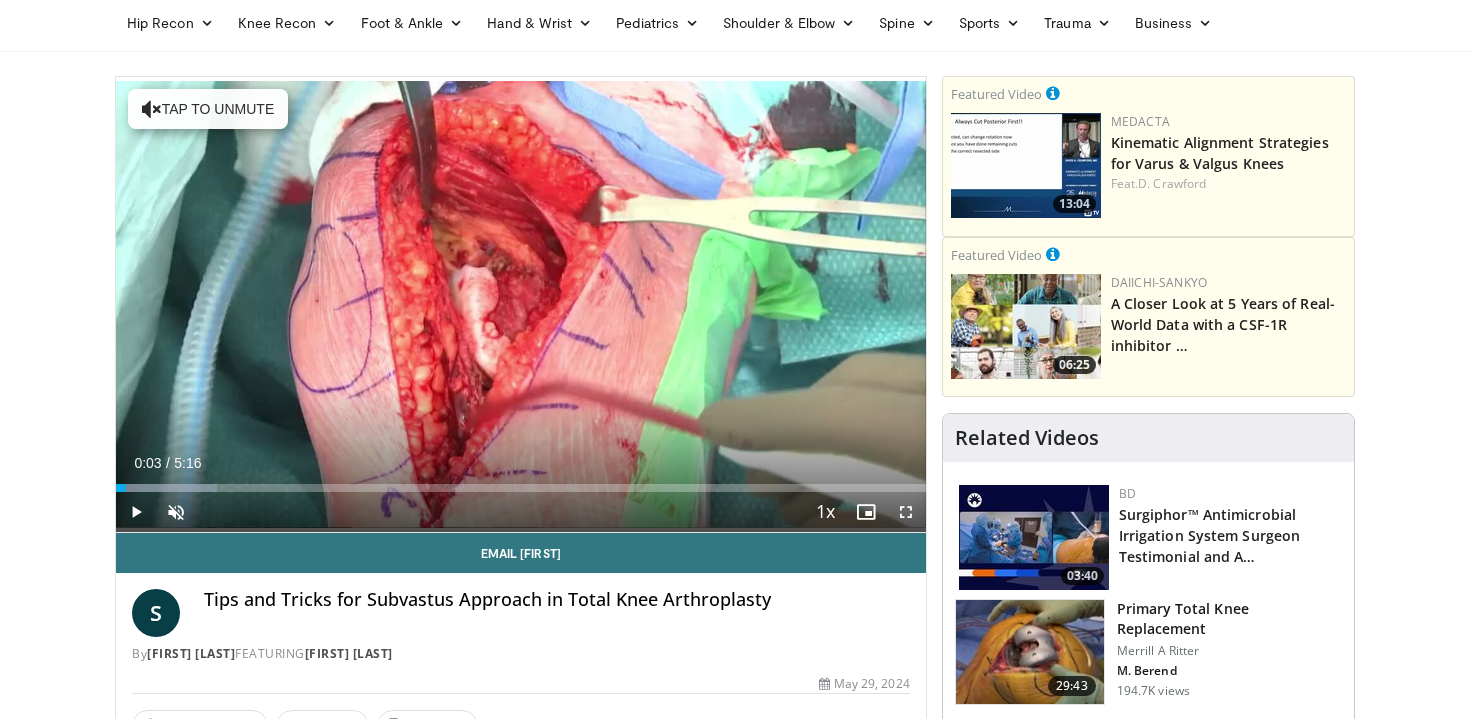 scroll, scrollTop: 82, scrollLeft: 0, axis: vertical 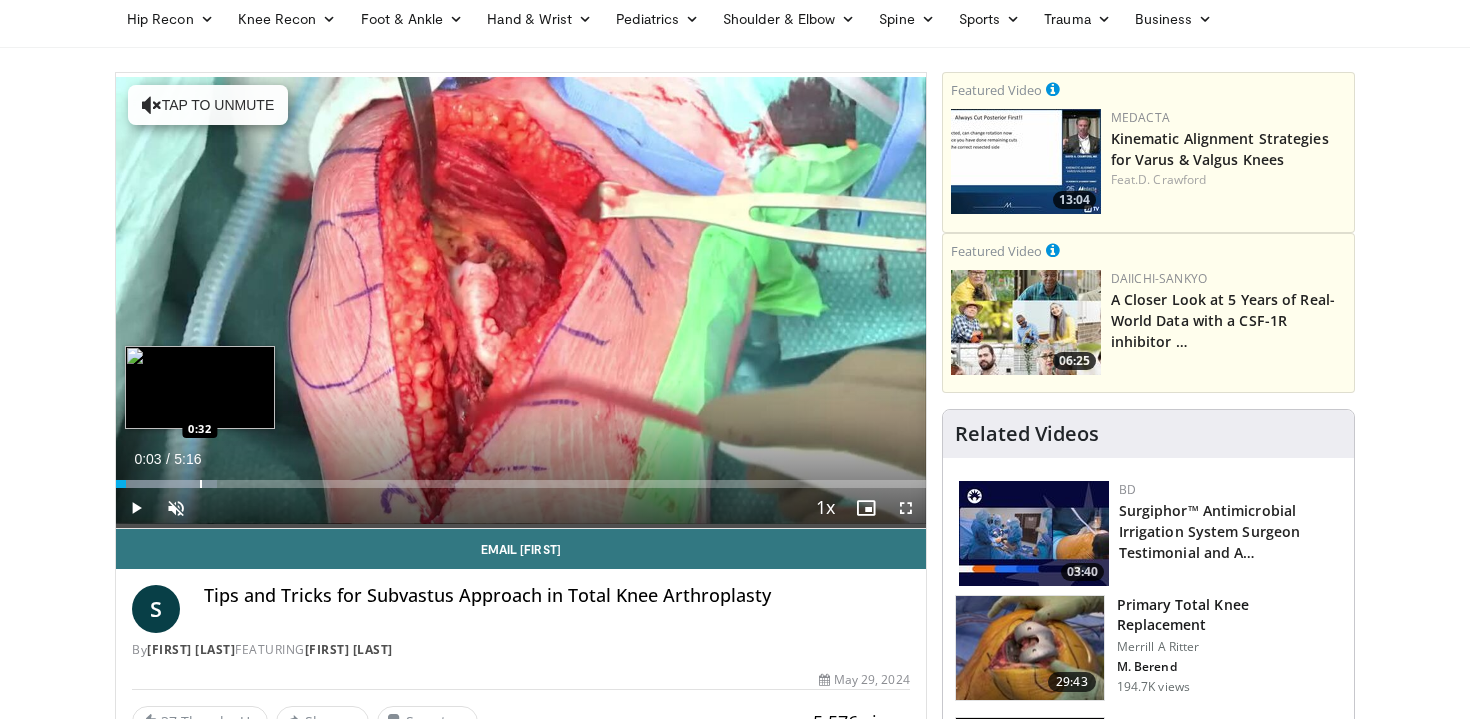 click on "Loaded :  12.50% 0:03 0:32" at bounding box center (521, 478) 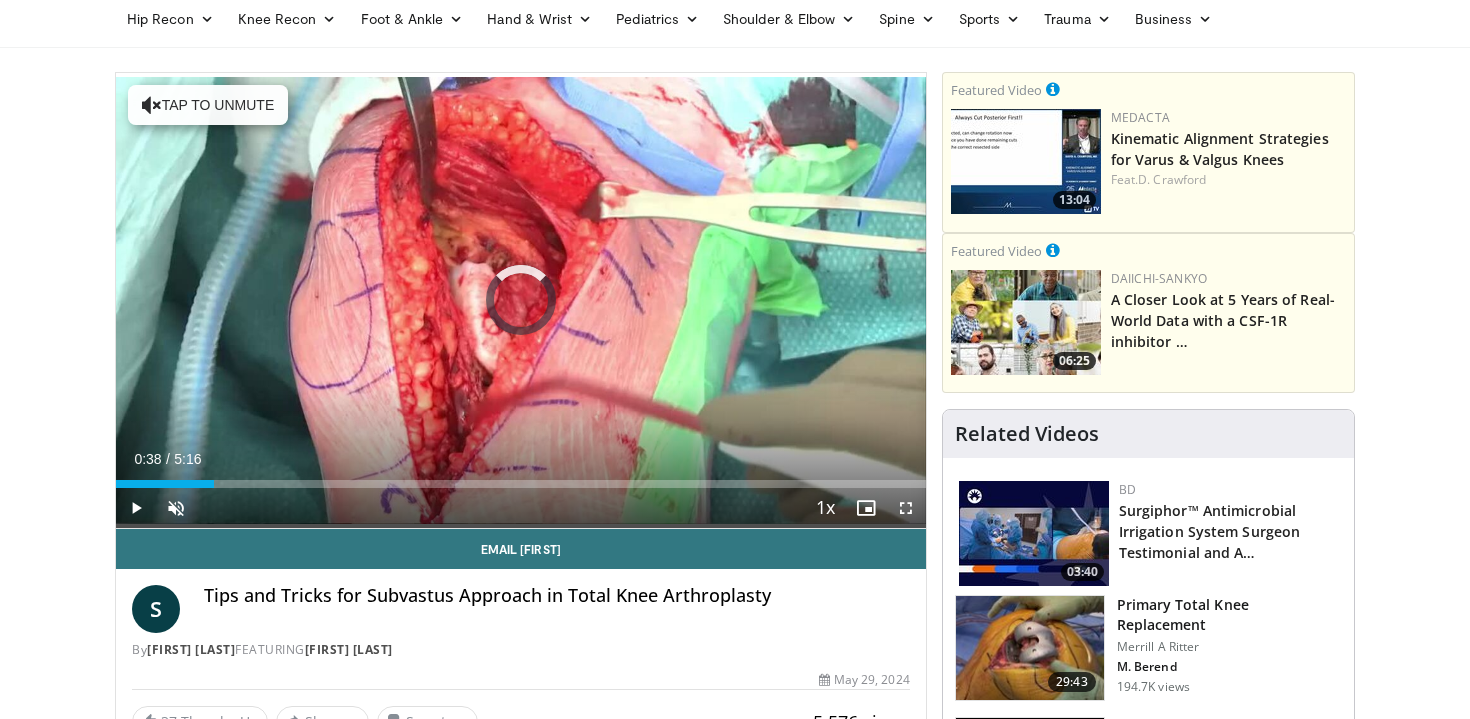 drag, startPoint x: 200, startPoint y: 477, endPoint x: 233, endPoint y: 477, distance: 33 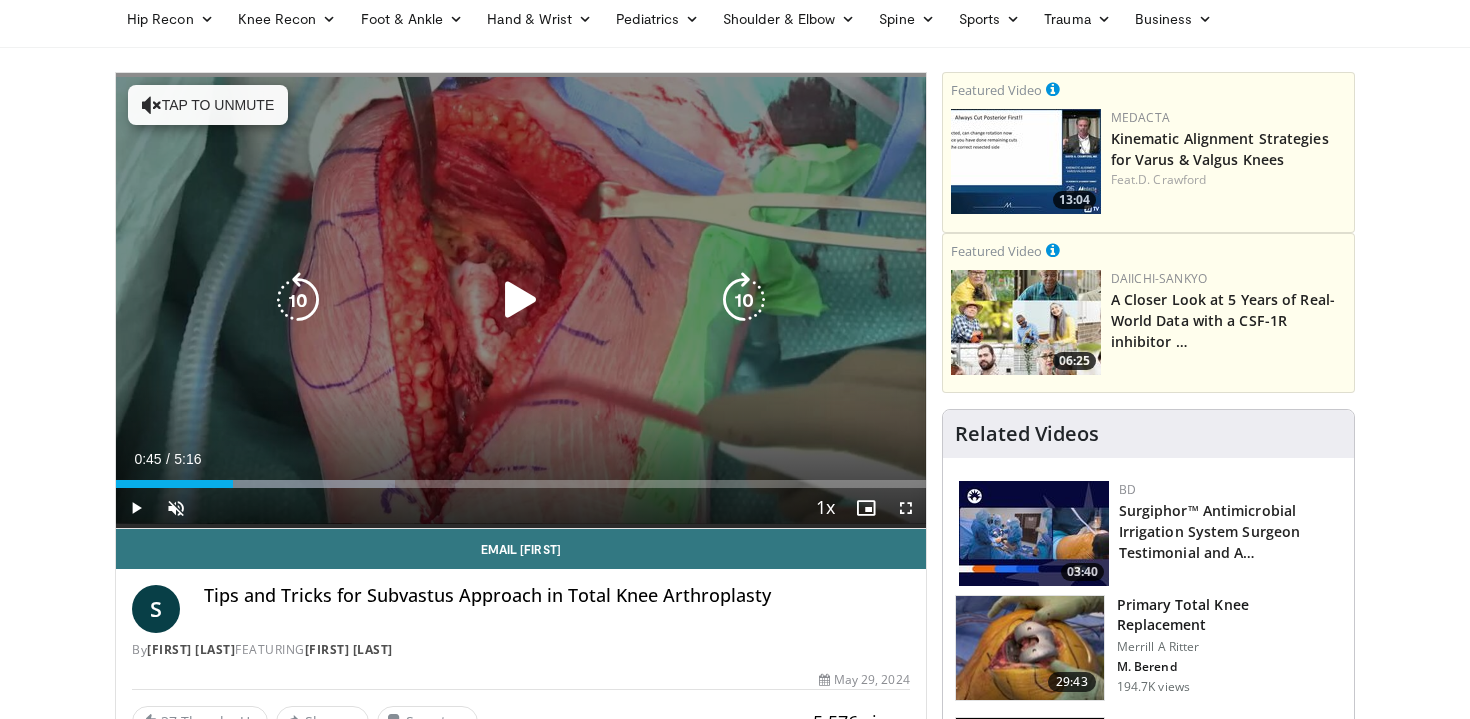 click on "10 seconds
Tap to unmute" at bounding box center [521, 300] 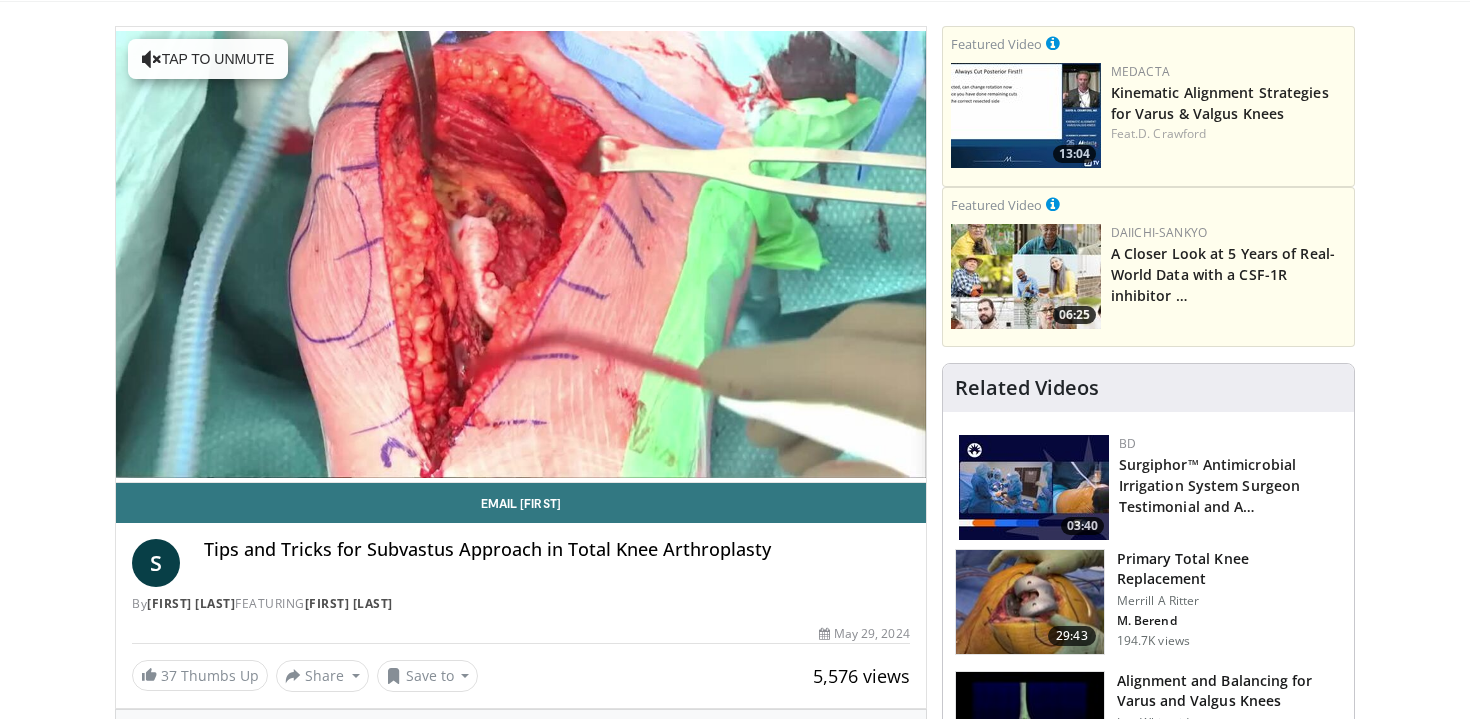 scroll, scrollTop: 130, scrollLeft: 0, axis: vertical 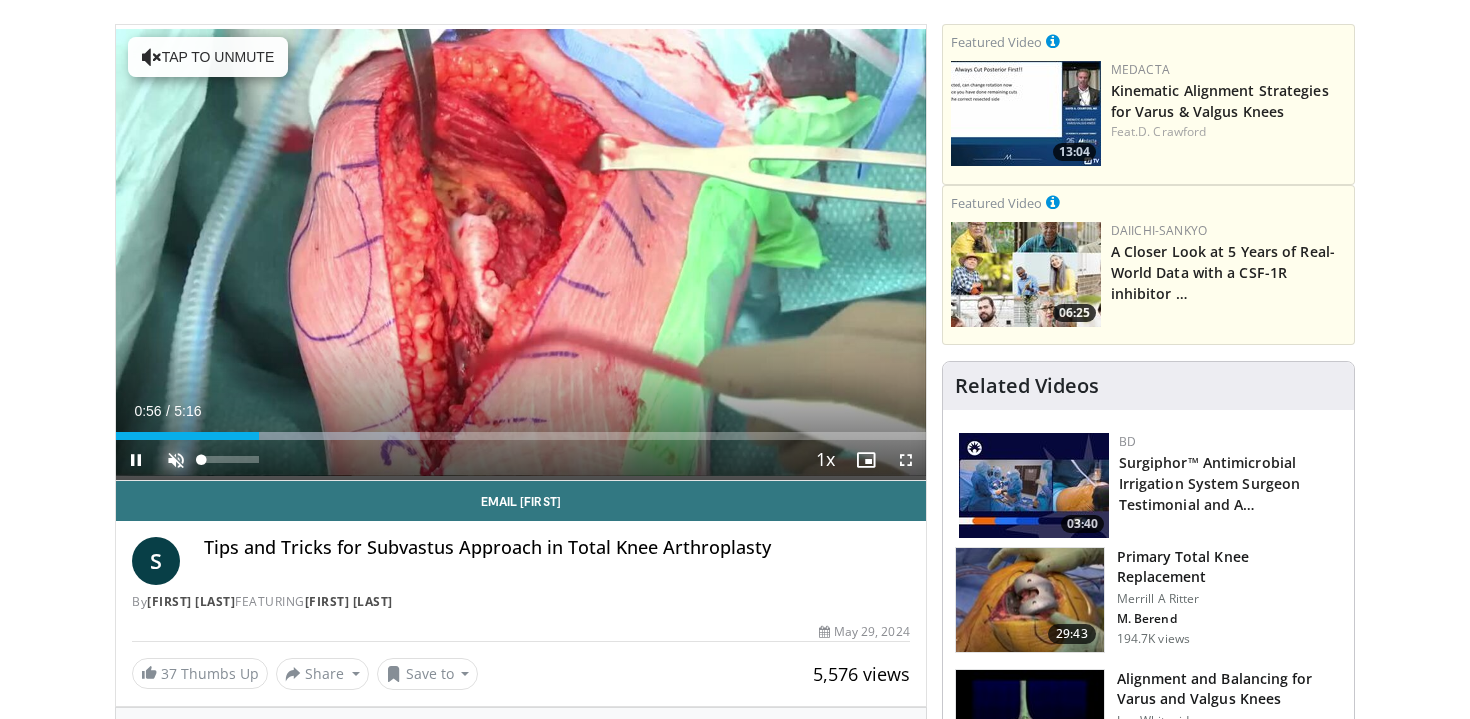 click at bounding box center (176, 460) 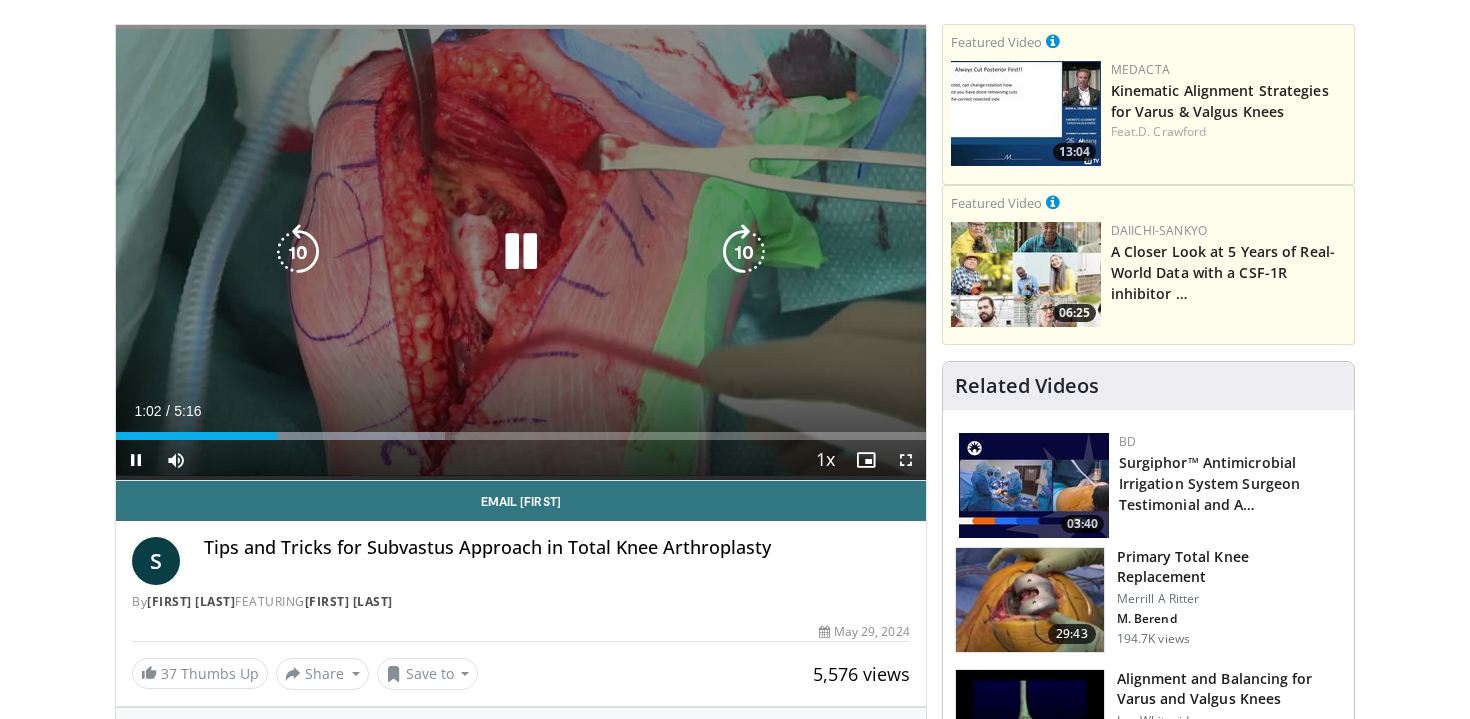click on "10 seconds
Tap to unmute" at bounding box center [521, 252] 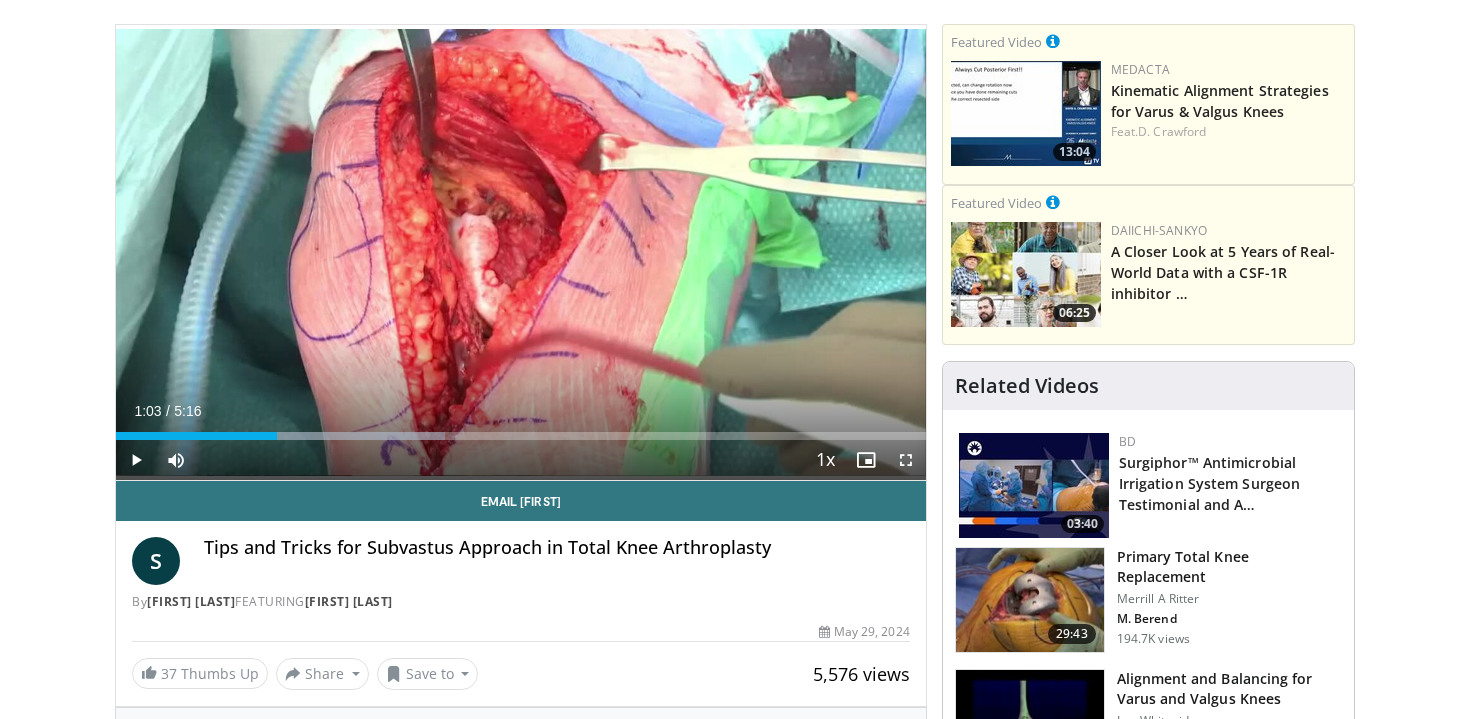 click on "10 seconds
Tap to unmute" at bounding box center (521, 252) 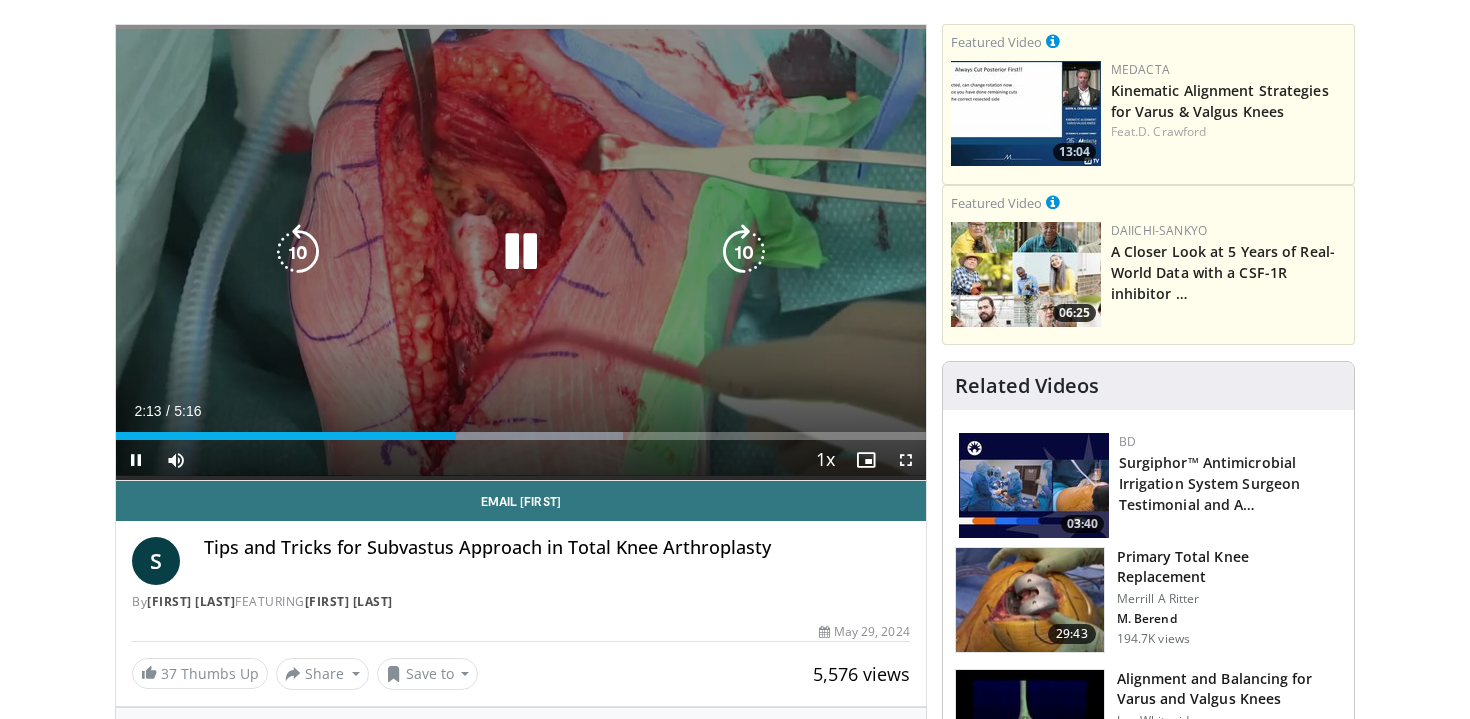 click at bounding box center (521, 252) 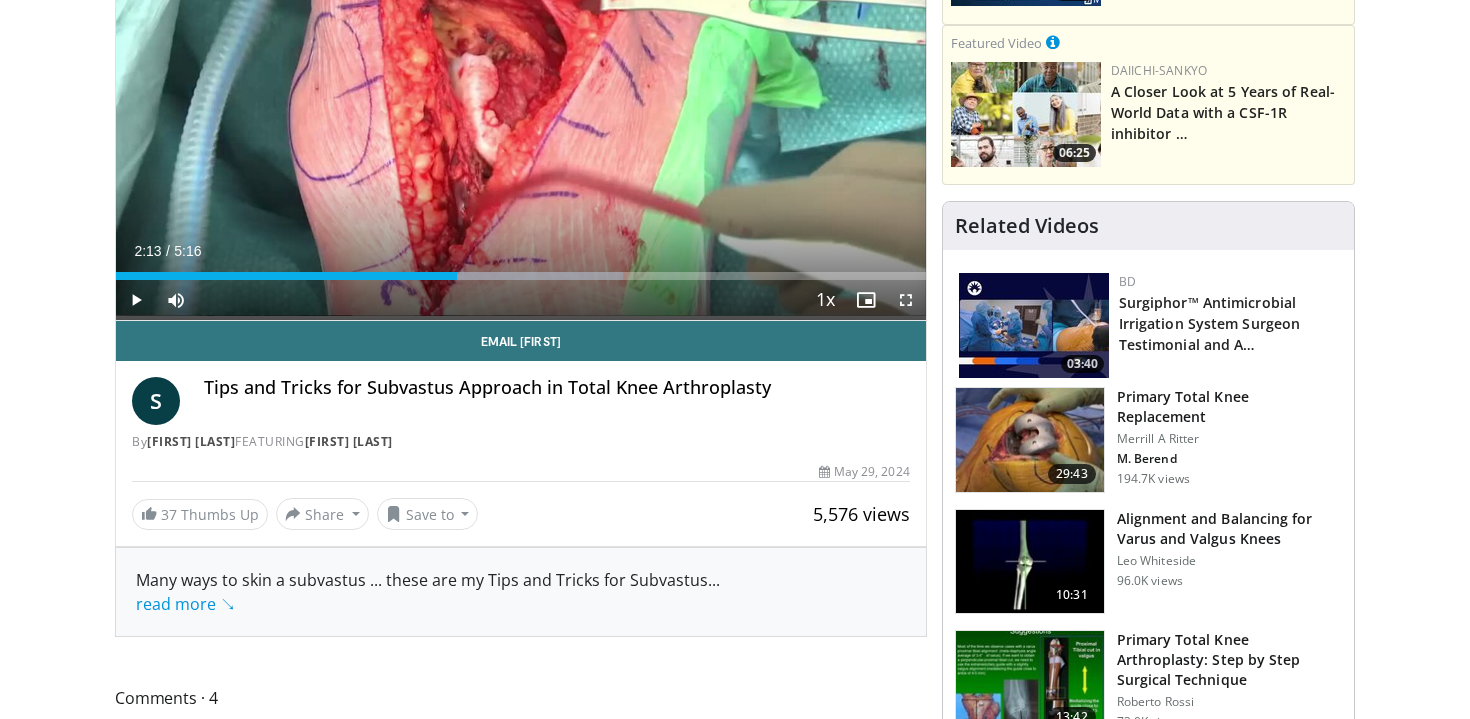 scroll, scrollTop: 0, scrollLeft: 0, axis: both 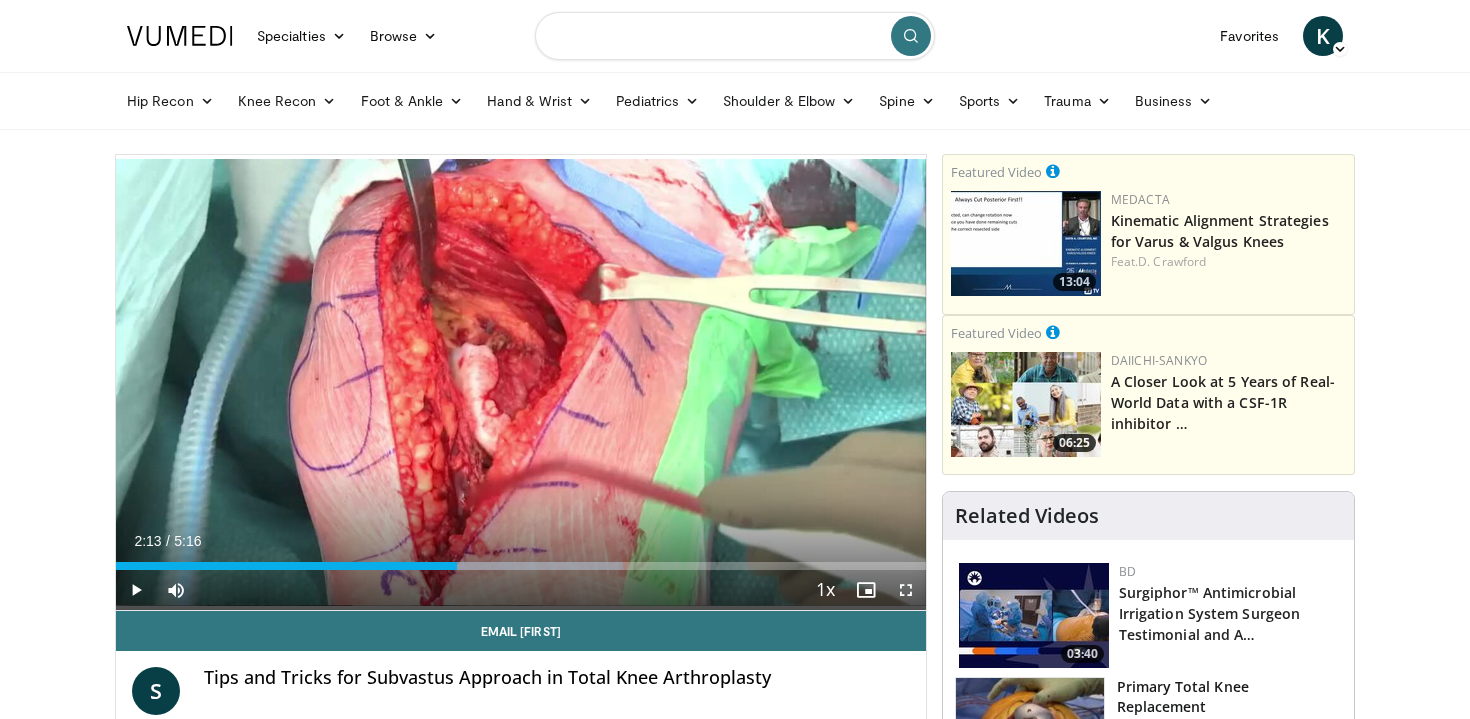 click at bounding box center (735, 36) 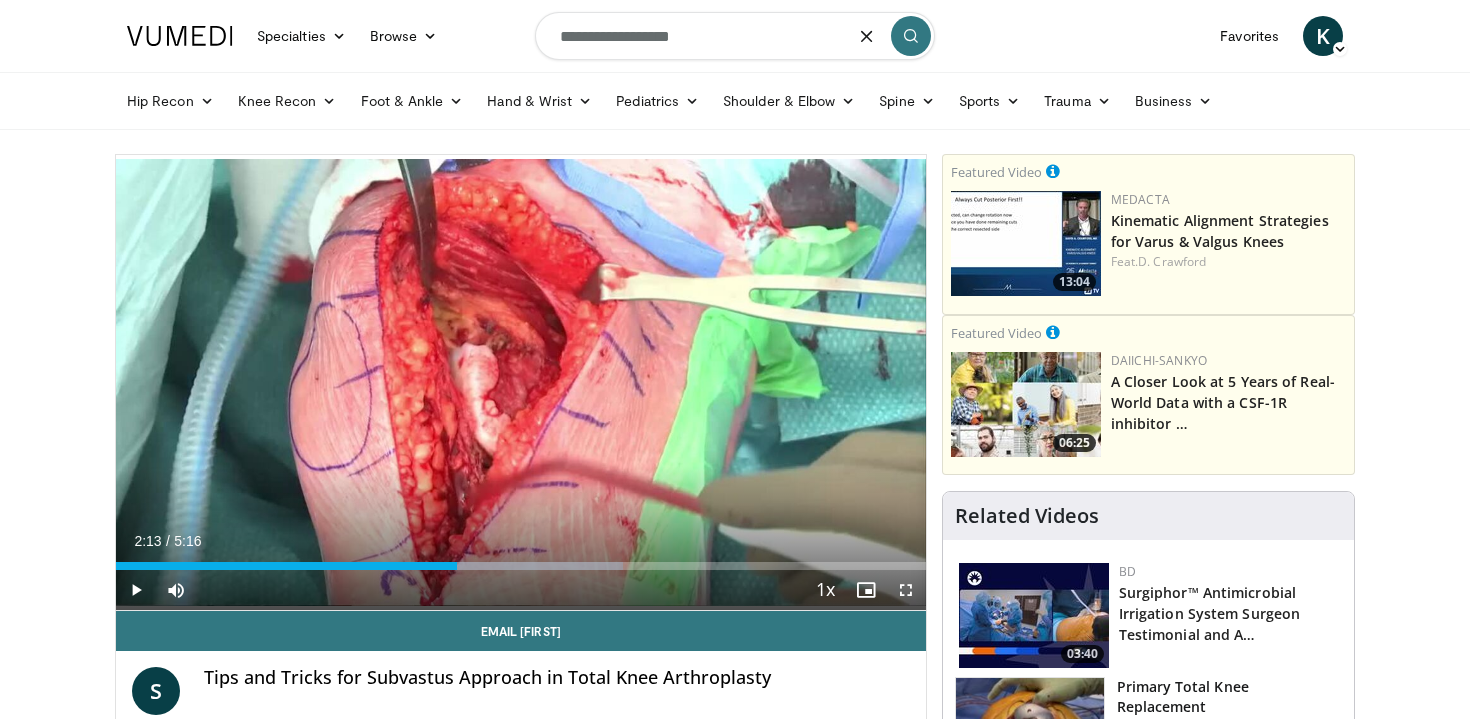 type on "**********" 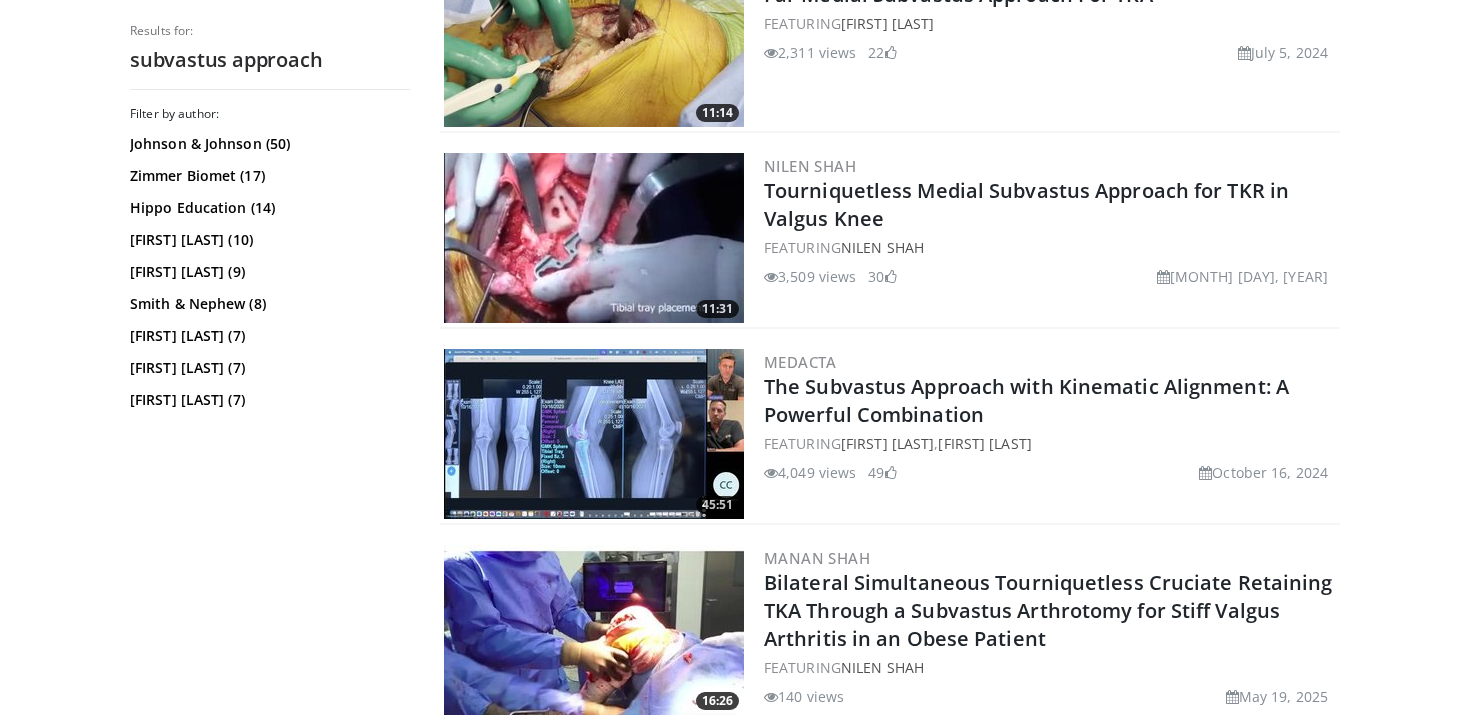 scroll, scrollTop: 1389, scrollLeft: 0, axis: vertical 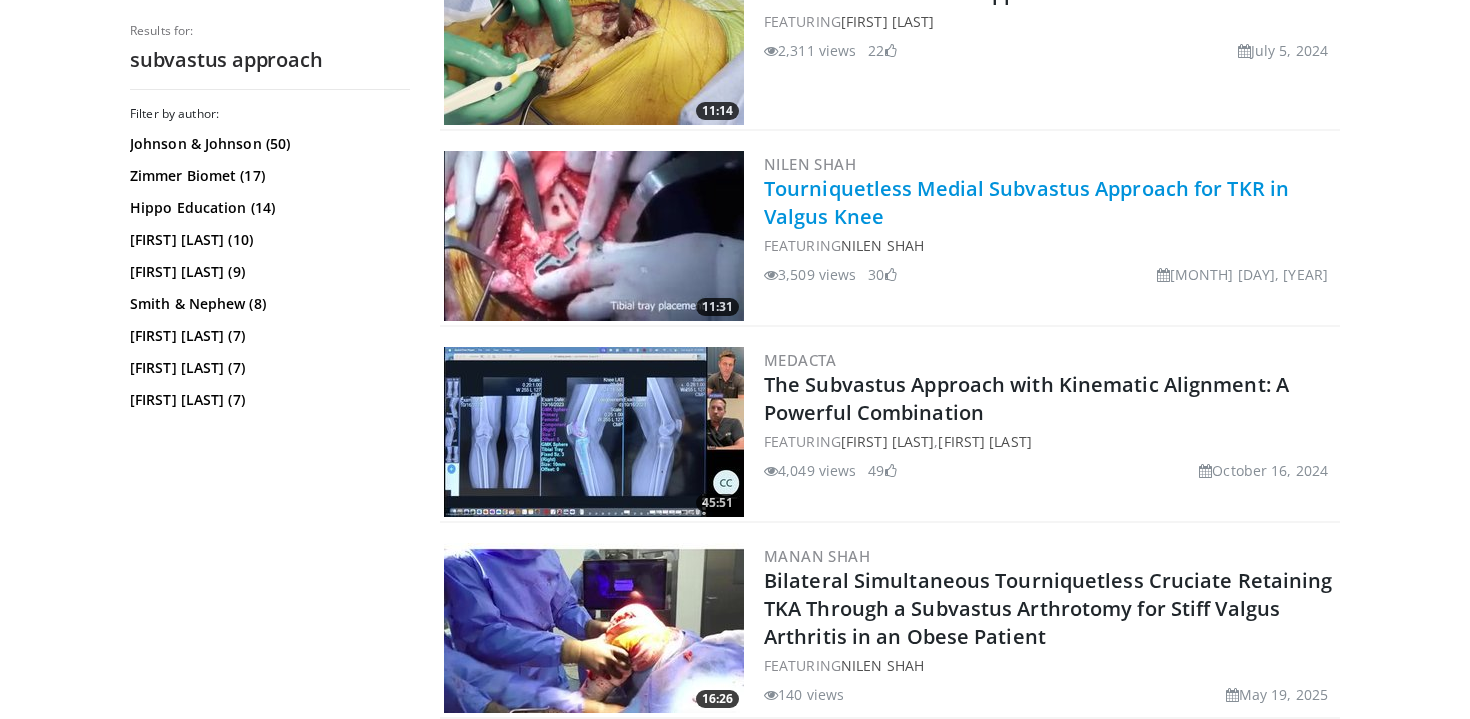 click on "Tourniquetless Medial Subvastus Approach for TKR in Valgus Knee" at bounding box center [1026, 202] 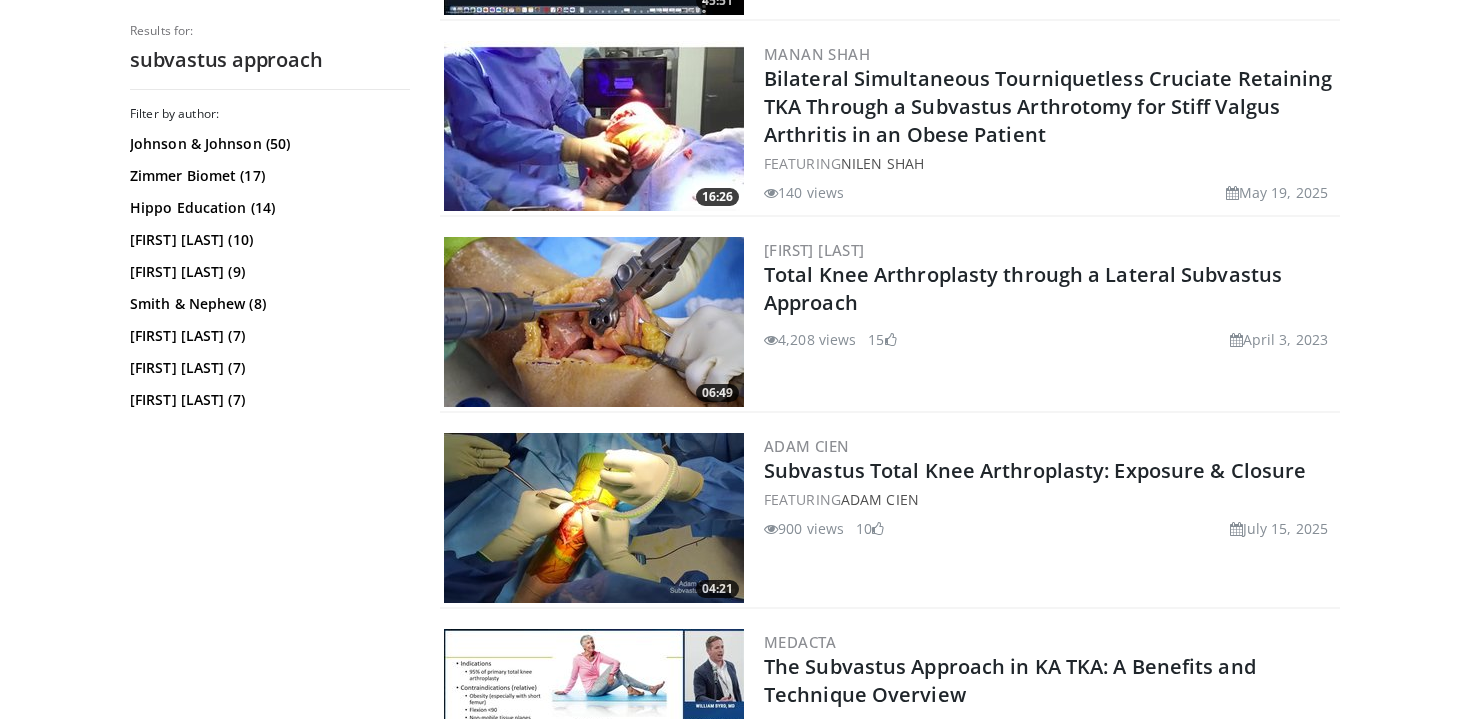 scroll, scrollTop: 1892, scrollLeft: 0, axis: vertical 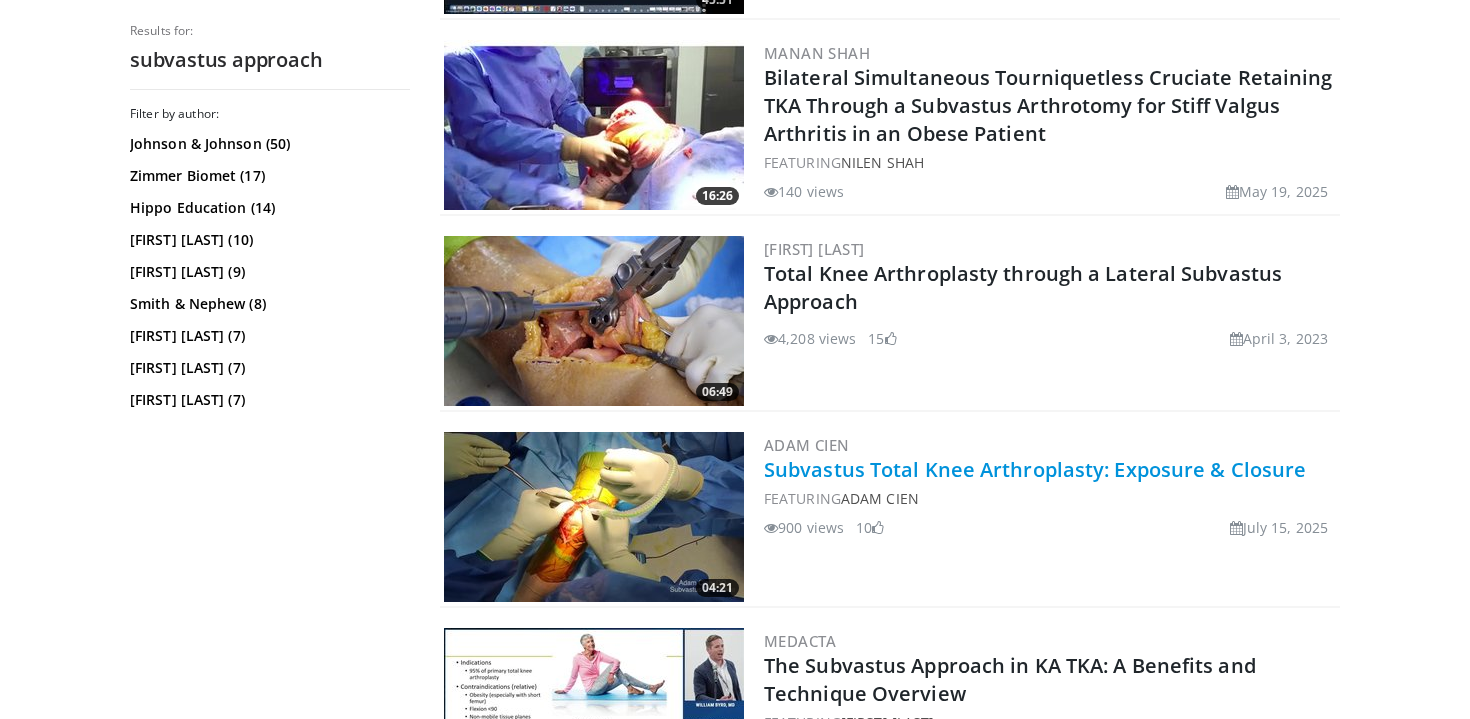 click on "Subvastus Total Knee Arthroplasty: Exposure & Closure" at bounding box center (1035, 469) 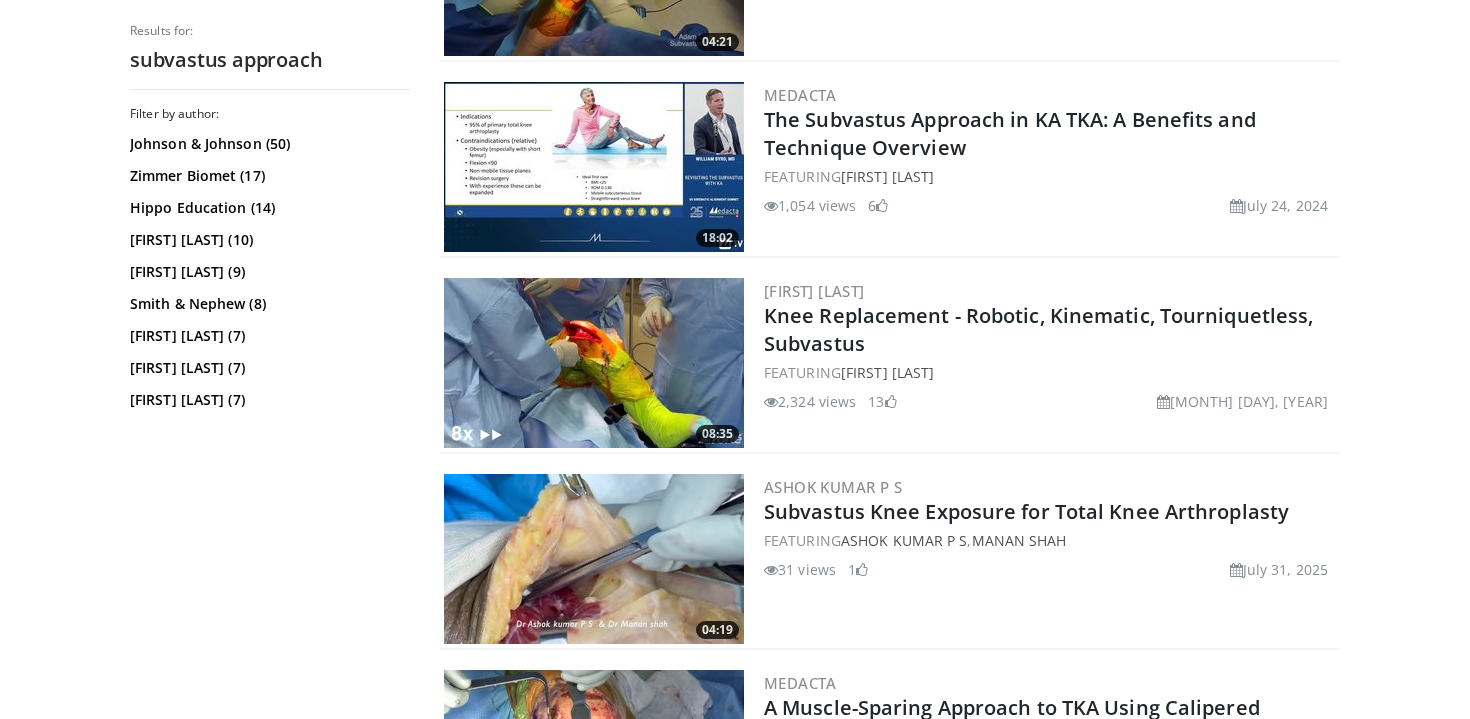 scroll, scrollTop: 2439, scrollLeft: 0, axis: vertical 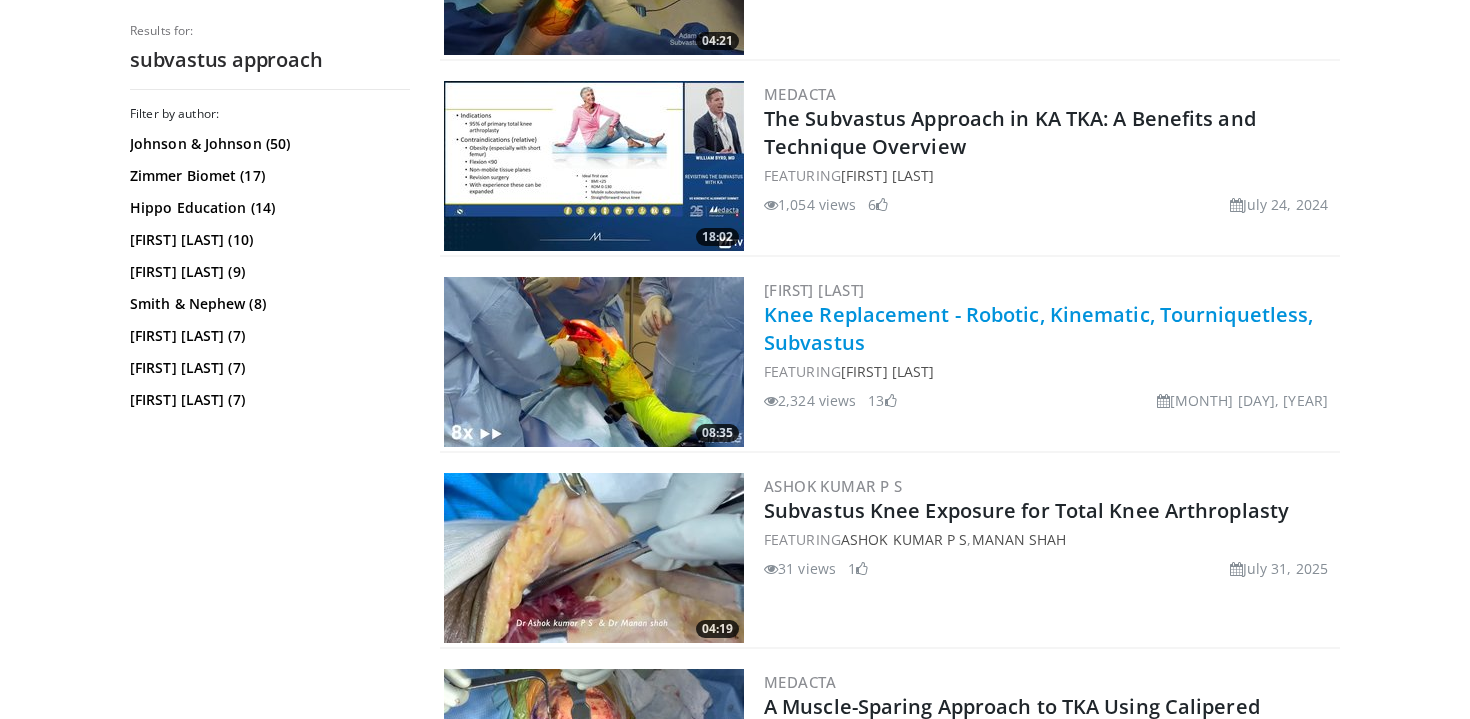 click on "Knee Replacement - Robotic, Kinematic, Tourniquetless, Subvastus" at bounding box center [1038, 328] 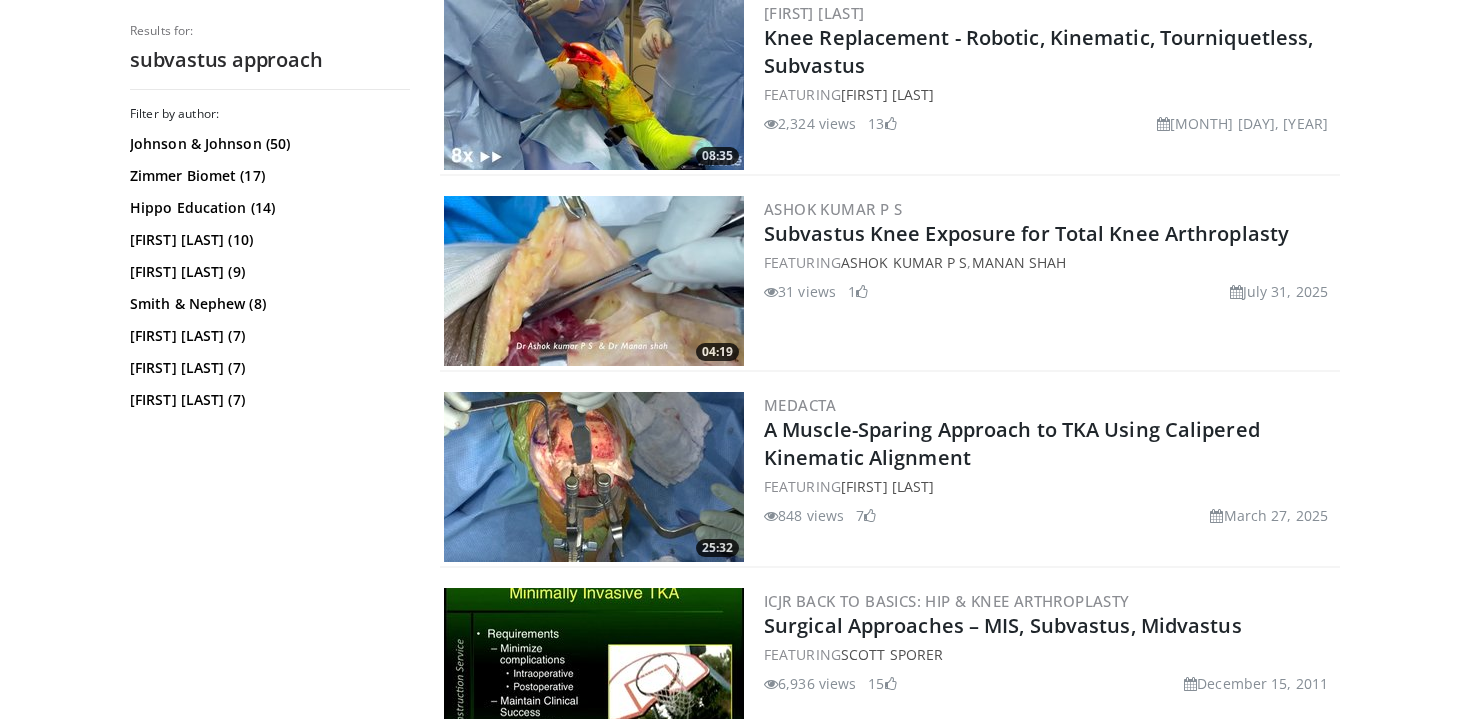 scroll, scrollTop: 2717, scrollLeft: 0, axis: vertical 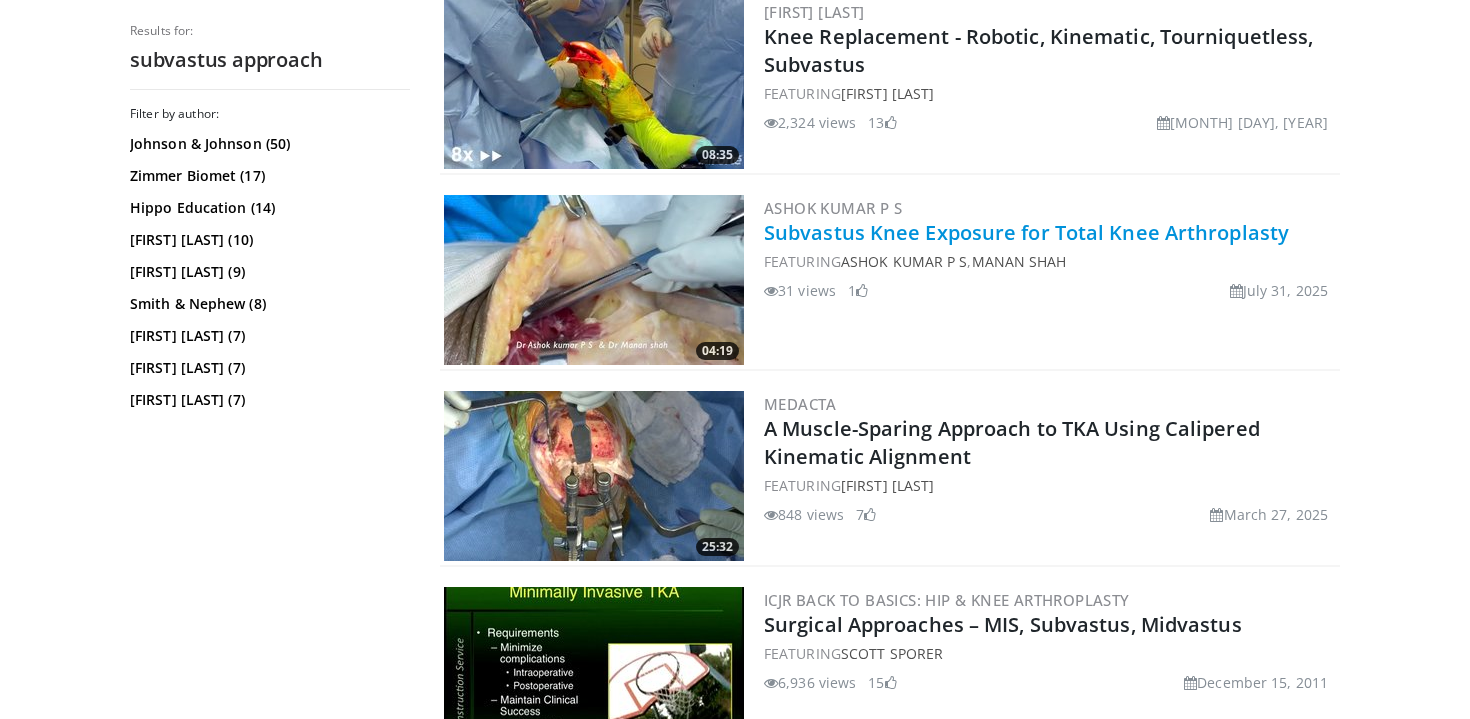 click on "Subvastus Knee Exposure for Total Knee Arthroplasty" at bounding box center [1026, 232] 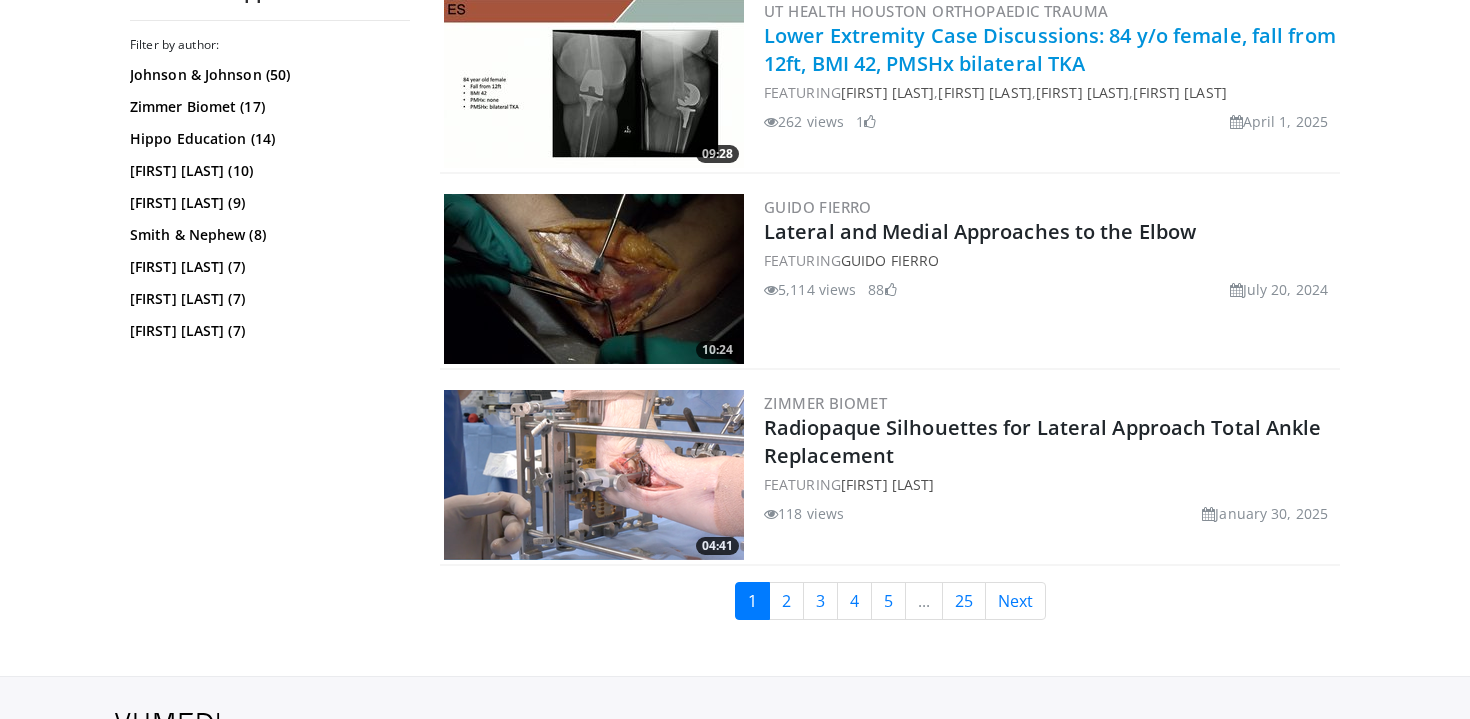 scroll, scrollTop: 5073, scrollLeft: 0, axis: vertical 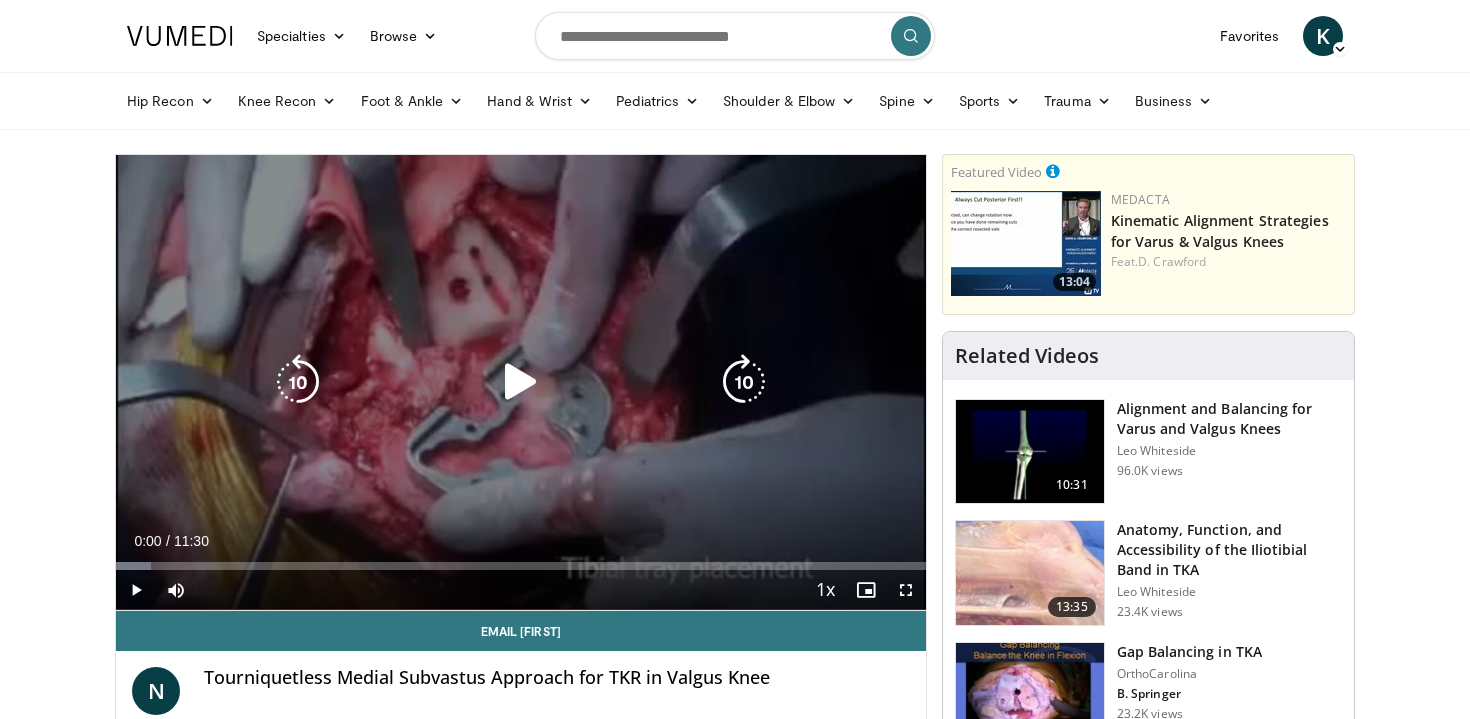 click at bounding box center (521, 382) 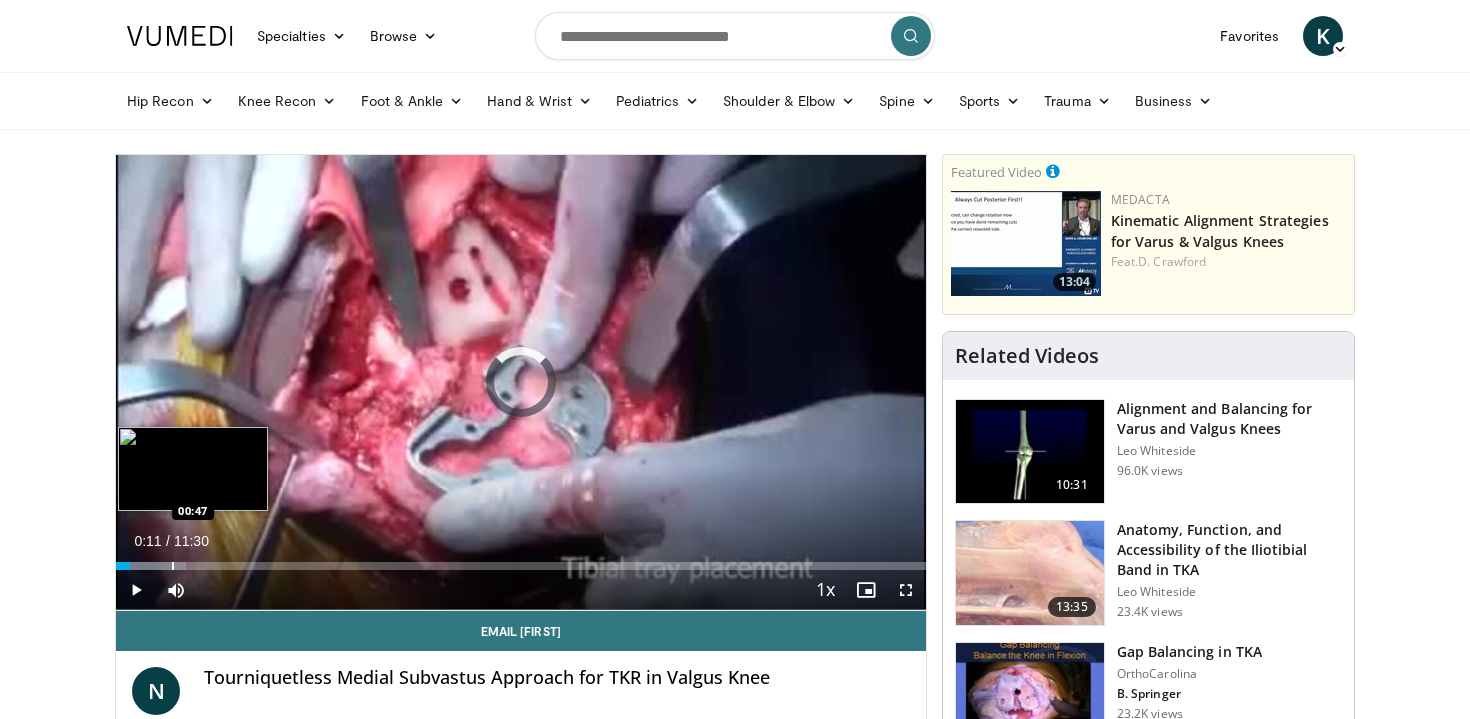 click on "Loaded :  8.68% 00:47 00:47" at bounding box center (521, 560) 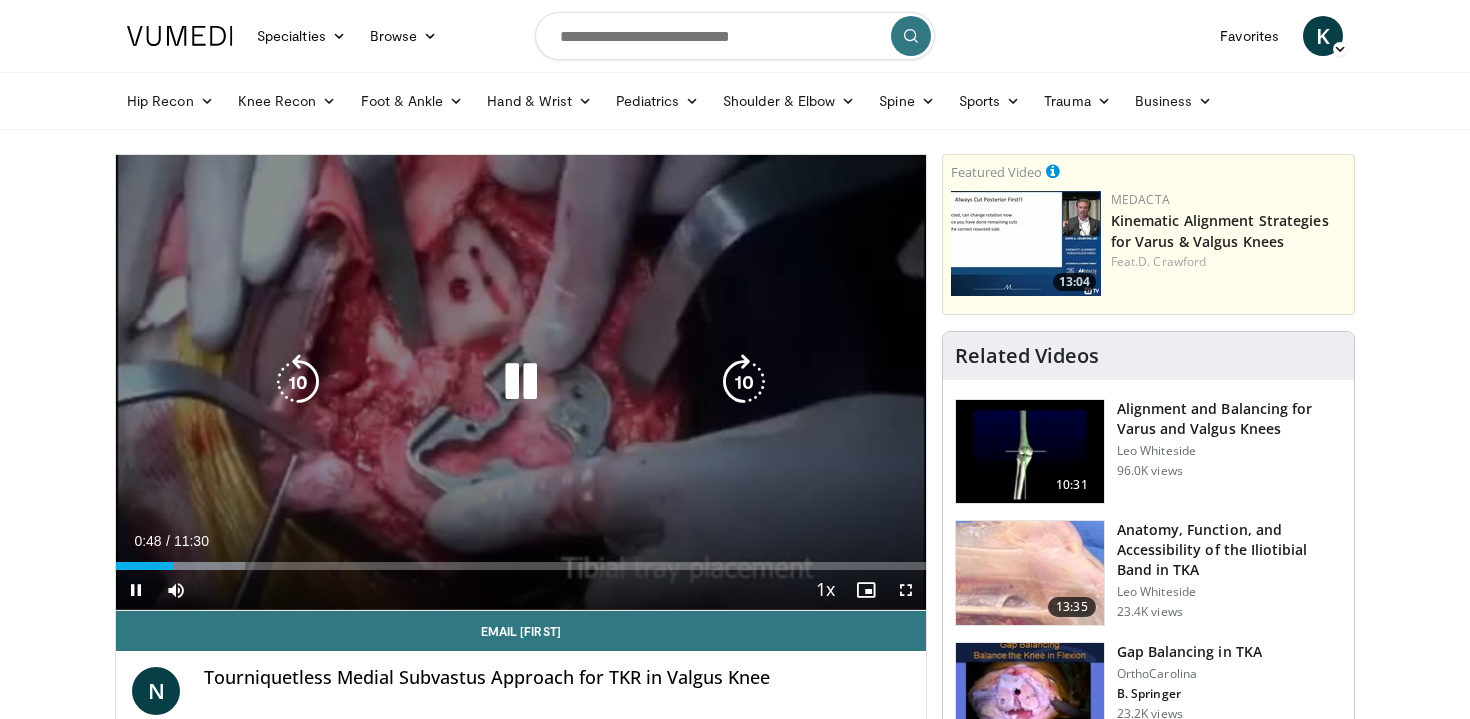 click at bounding box center (521, 382) 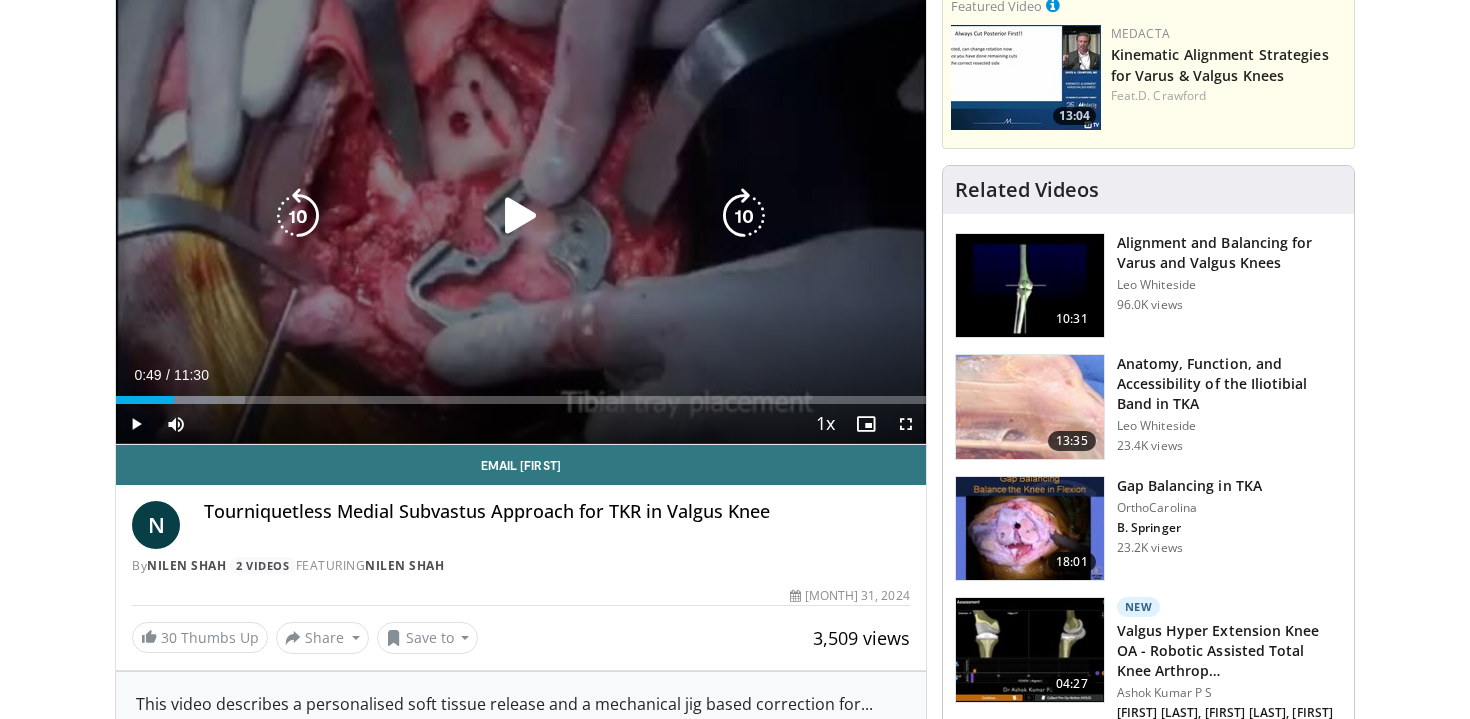 scroll, scrollTop: 168, scrollLeft: 0, axis: vertical 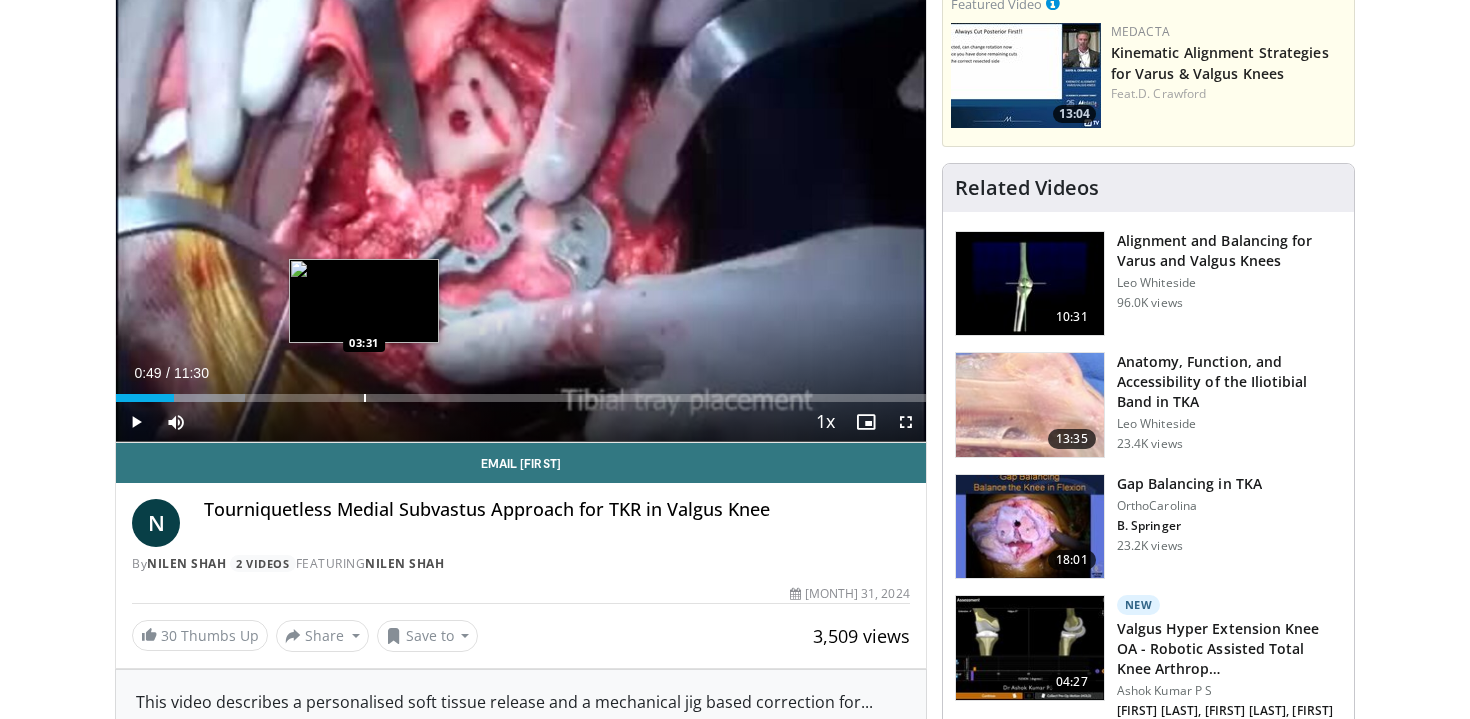 click on "Loaded :  15.91% 00:49 03:31" at bounding box center (521, 392) 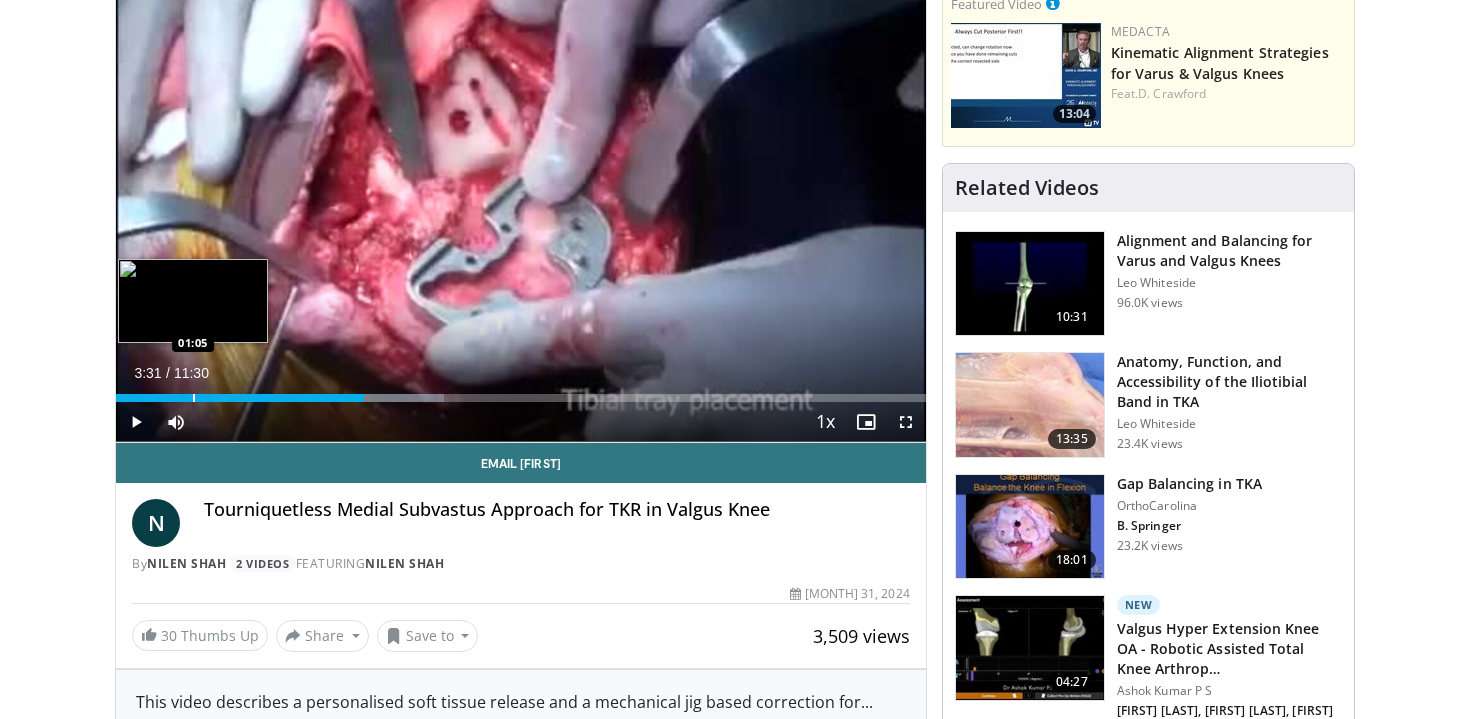 click on "Loaded :  40.49% 03:31 01:05" at bounding box center (521, 392) 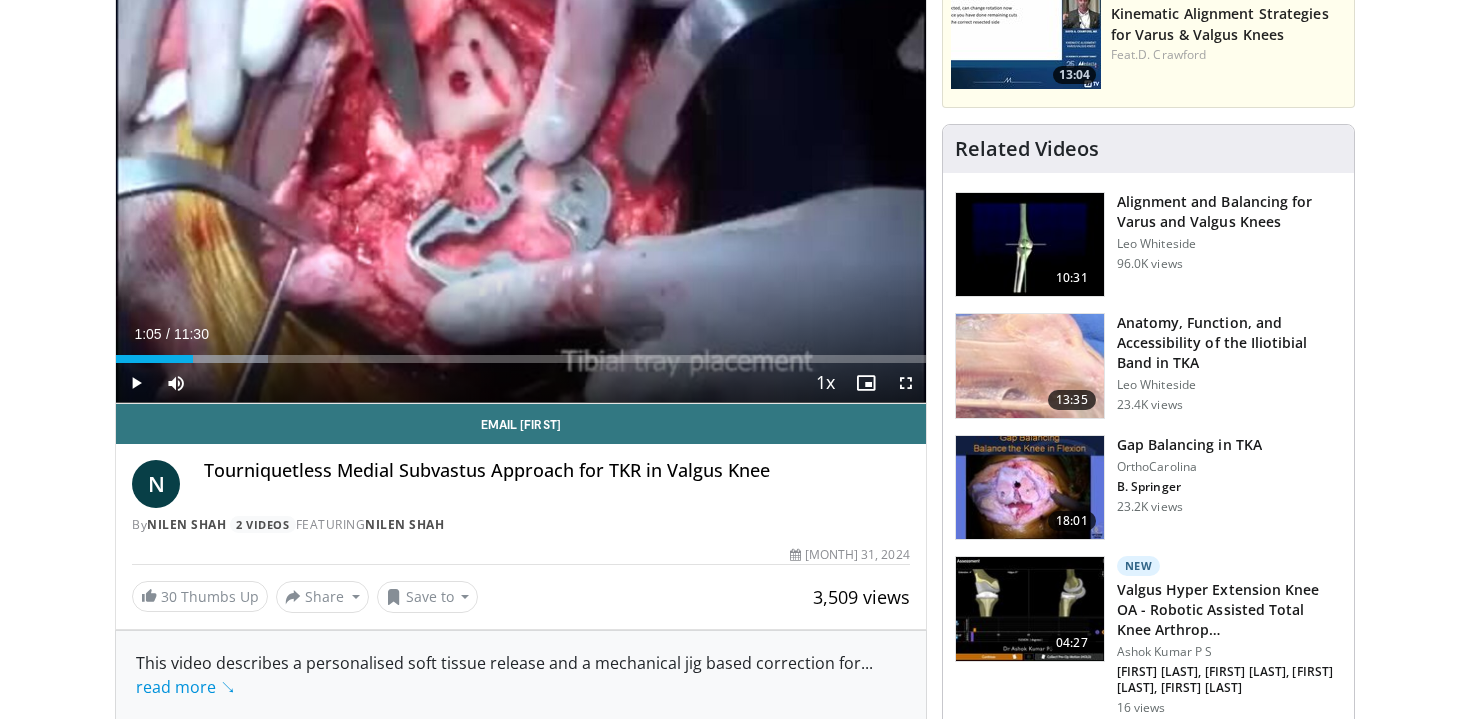 scroll, scrollTop: 212, scrollLeft: 0, axis: vertical 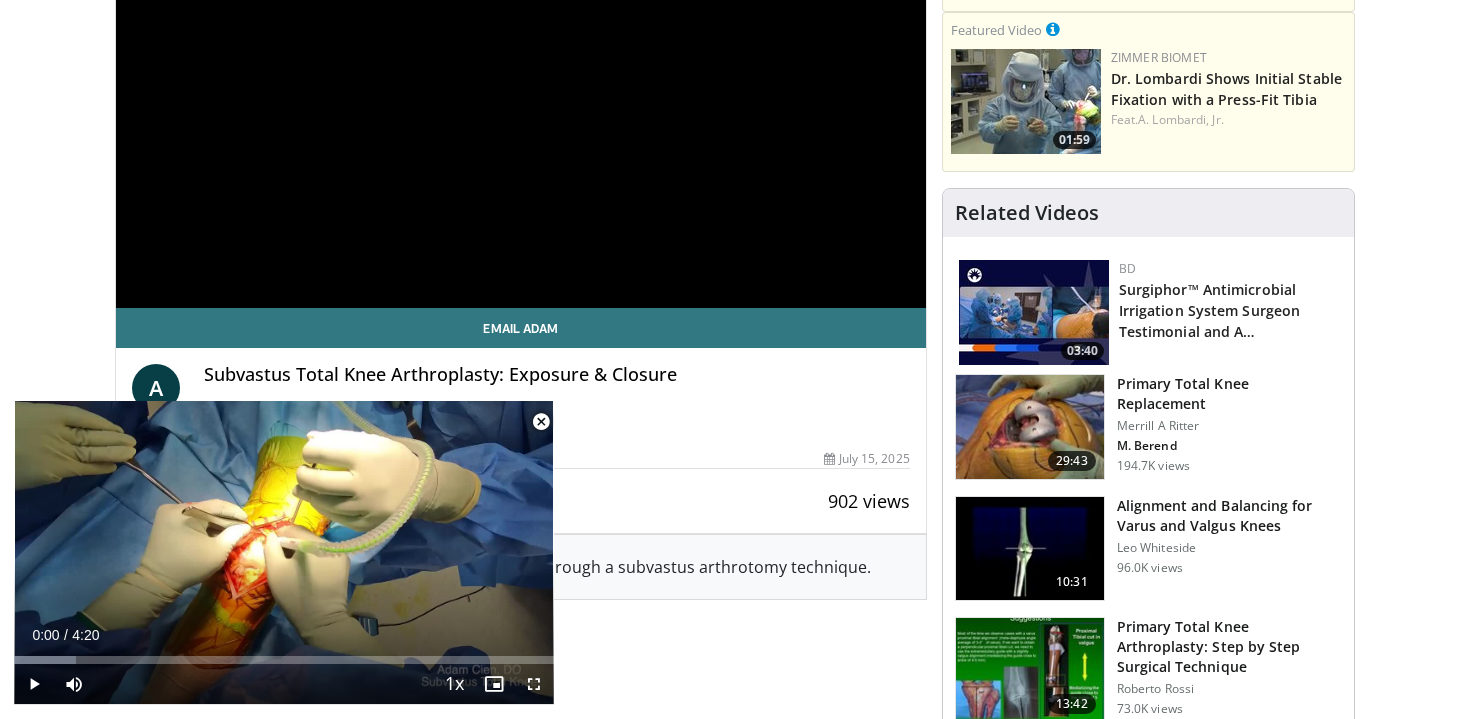 click at bounding box center [541, 422] 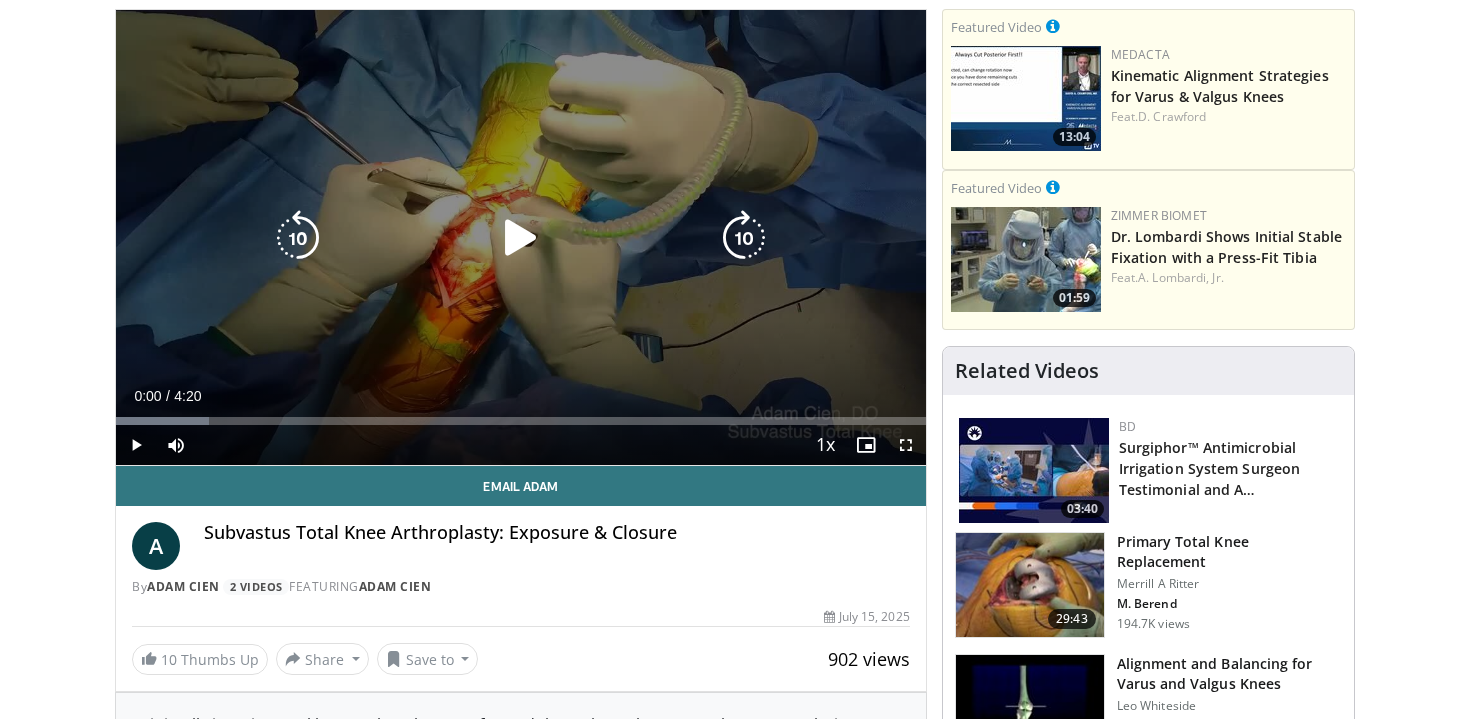 scroll, scrollTop: 142, scrollLeft: 0, axis: vertical 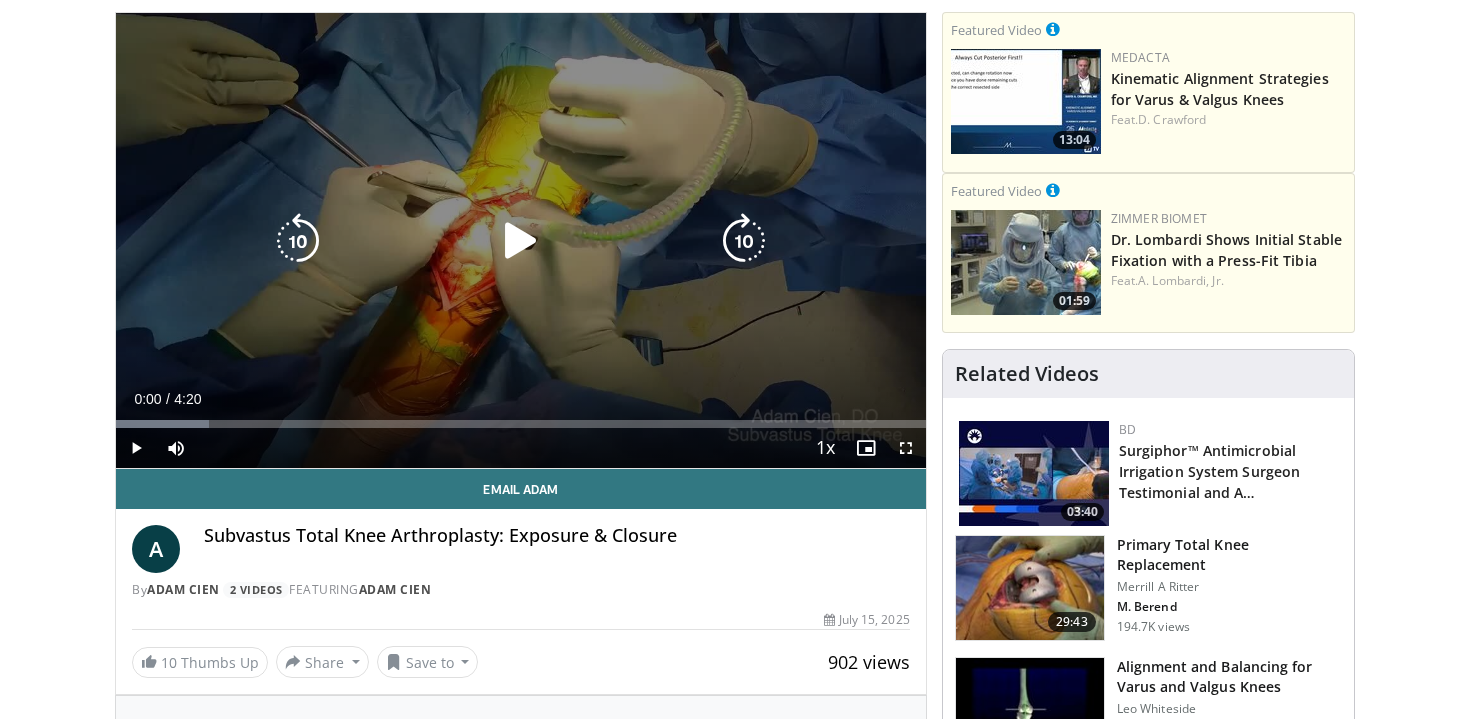 click at bounding box center (521, 241) 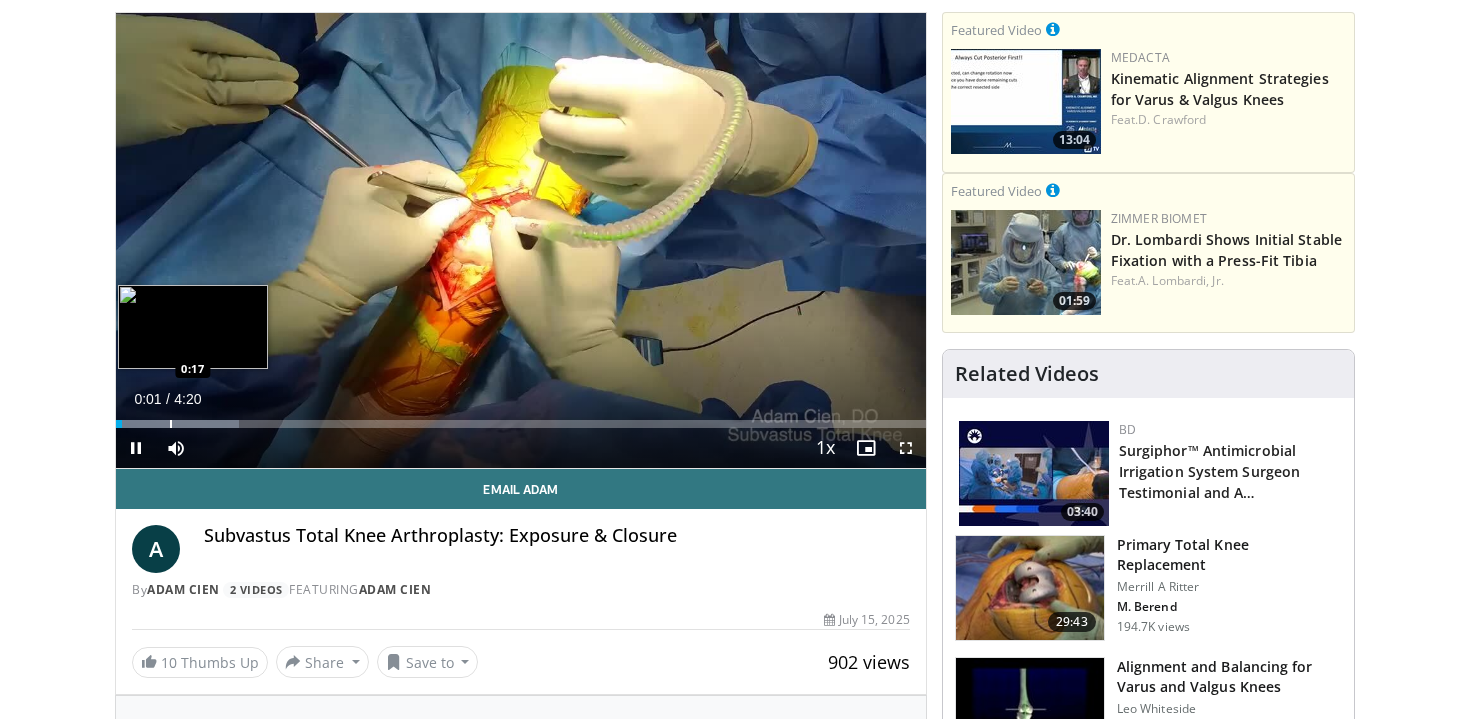 click at bounding box center [171, 424] 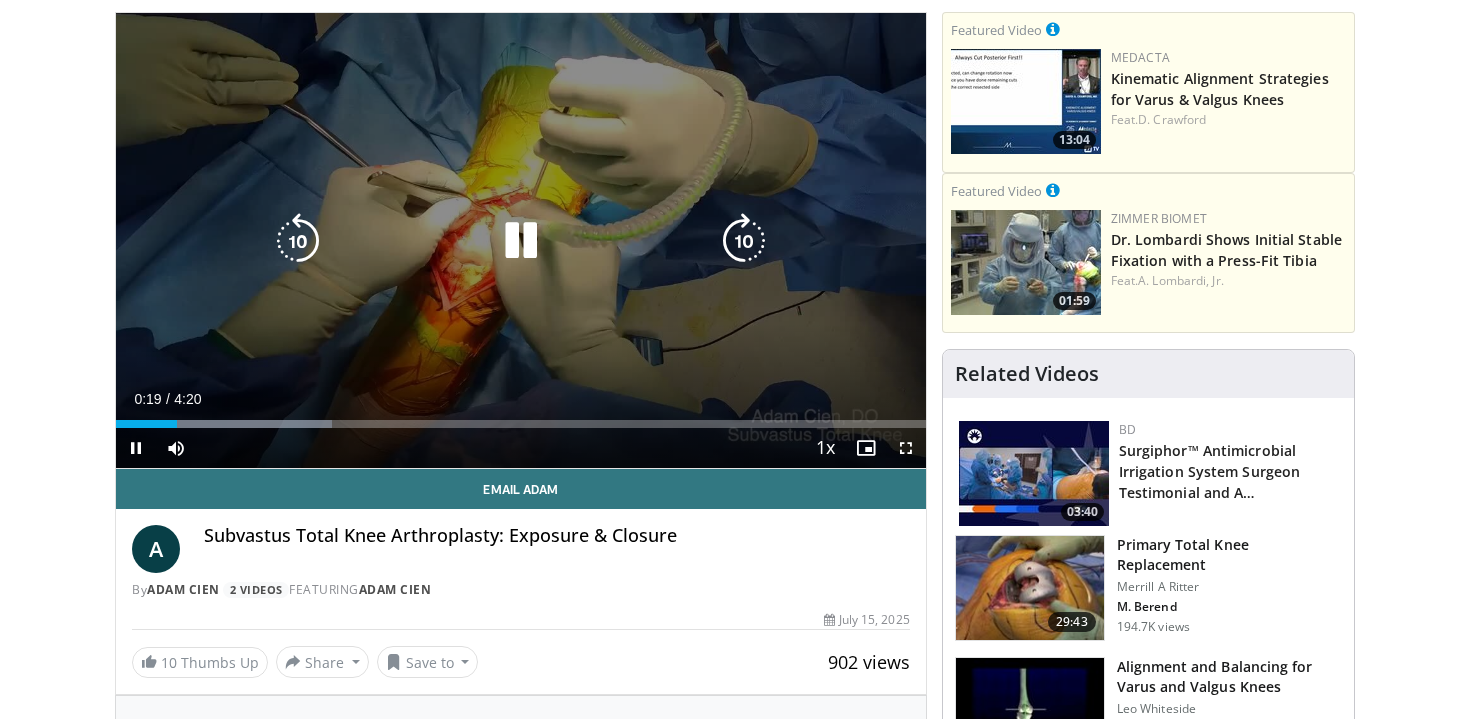 click at bounding box center (521, 241) 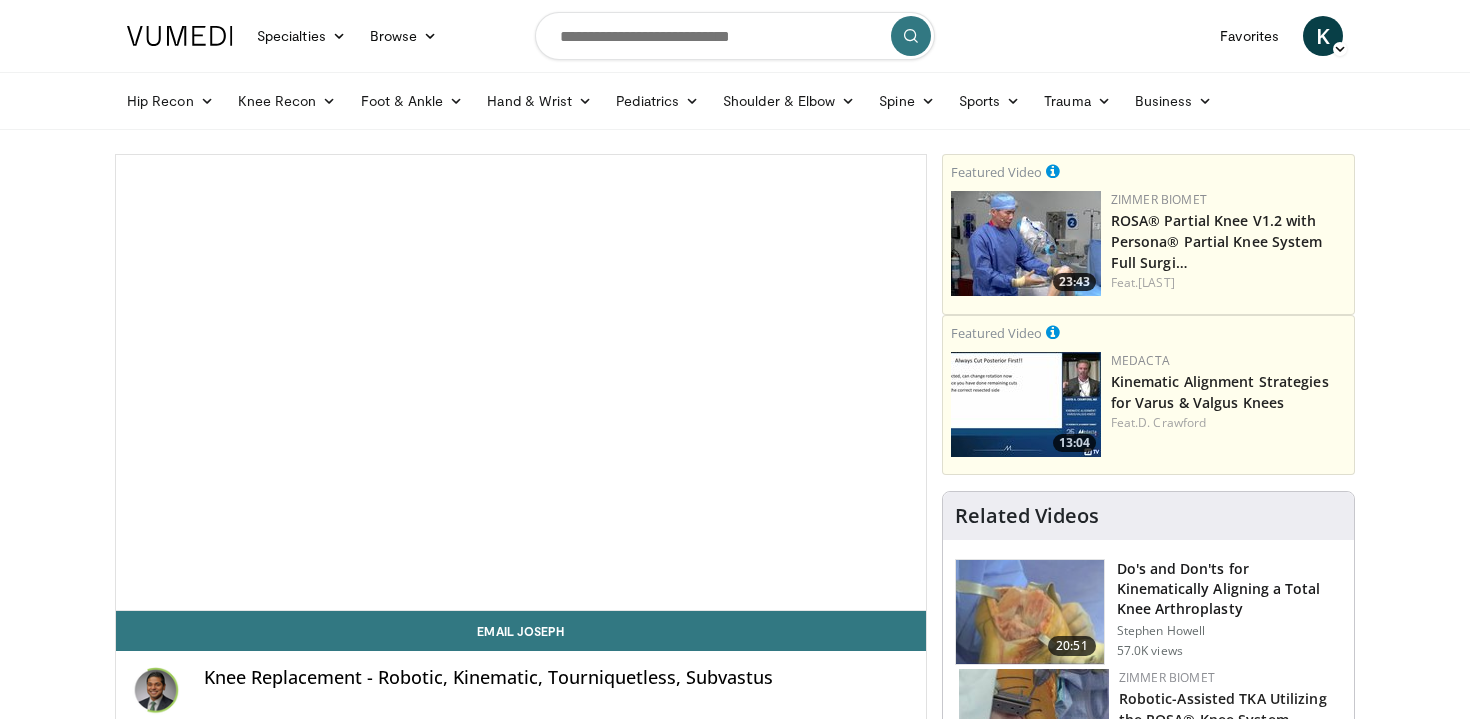 scroll, scrollTop: 0, scrollLeft: 0, axis: both 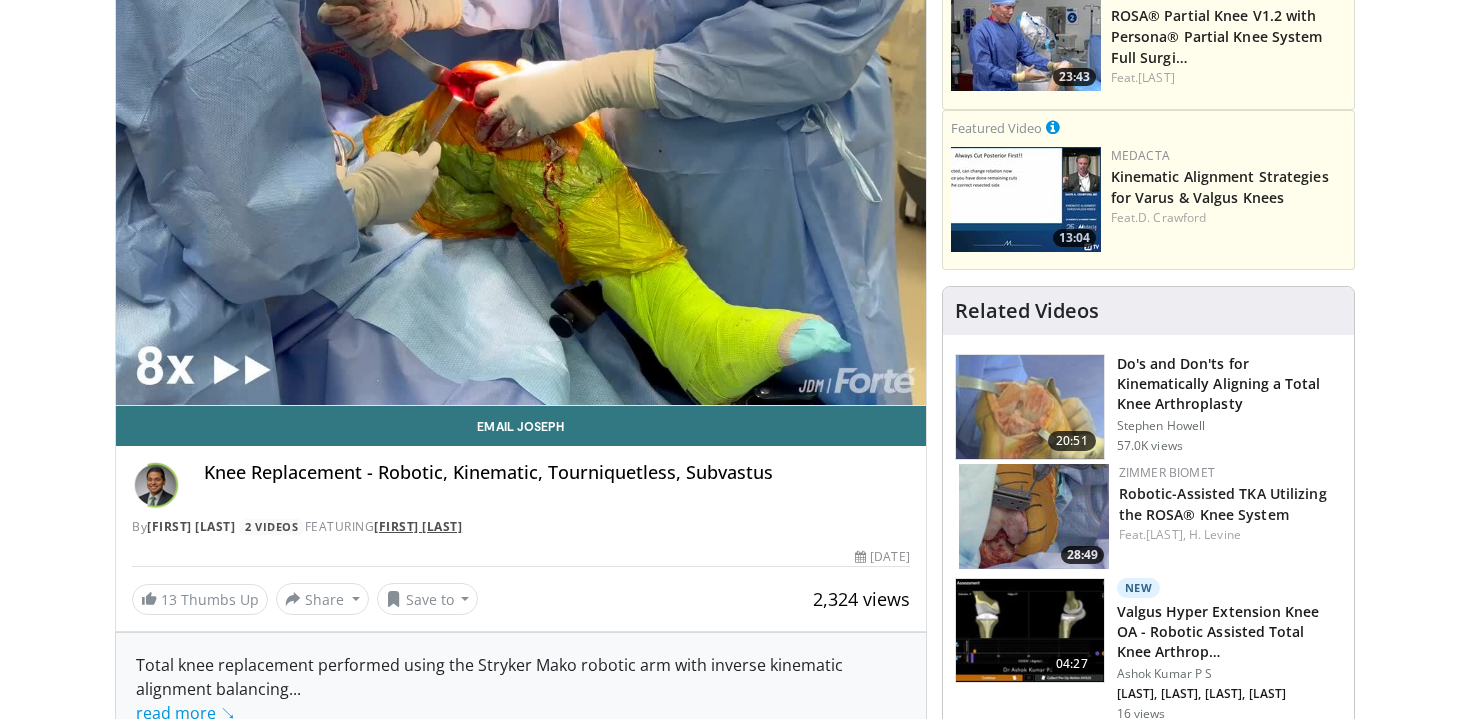 click on "Joseph Maratt" at bounding box center [418, 526] 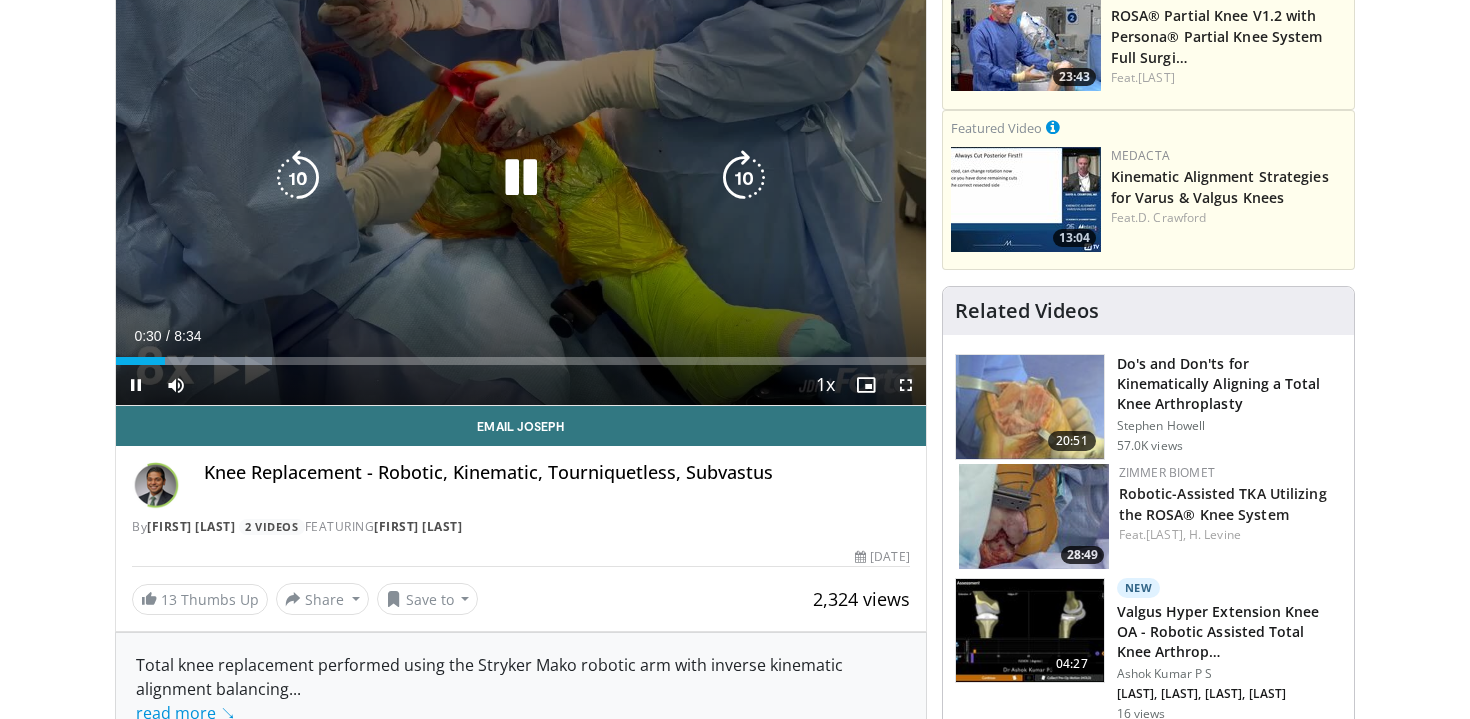 scroll, scrollTop: 140, scrollLeft: 0, axis: vertical 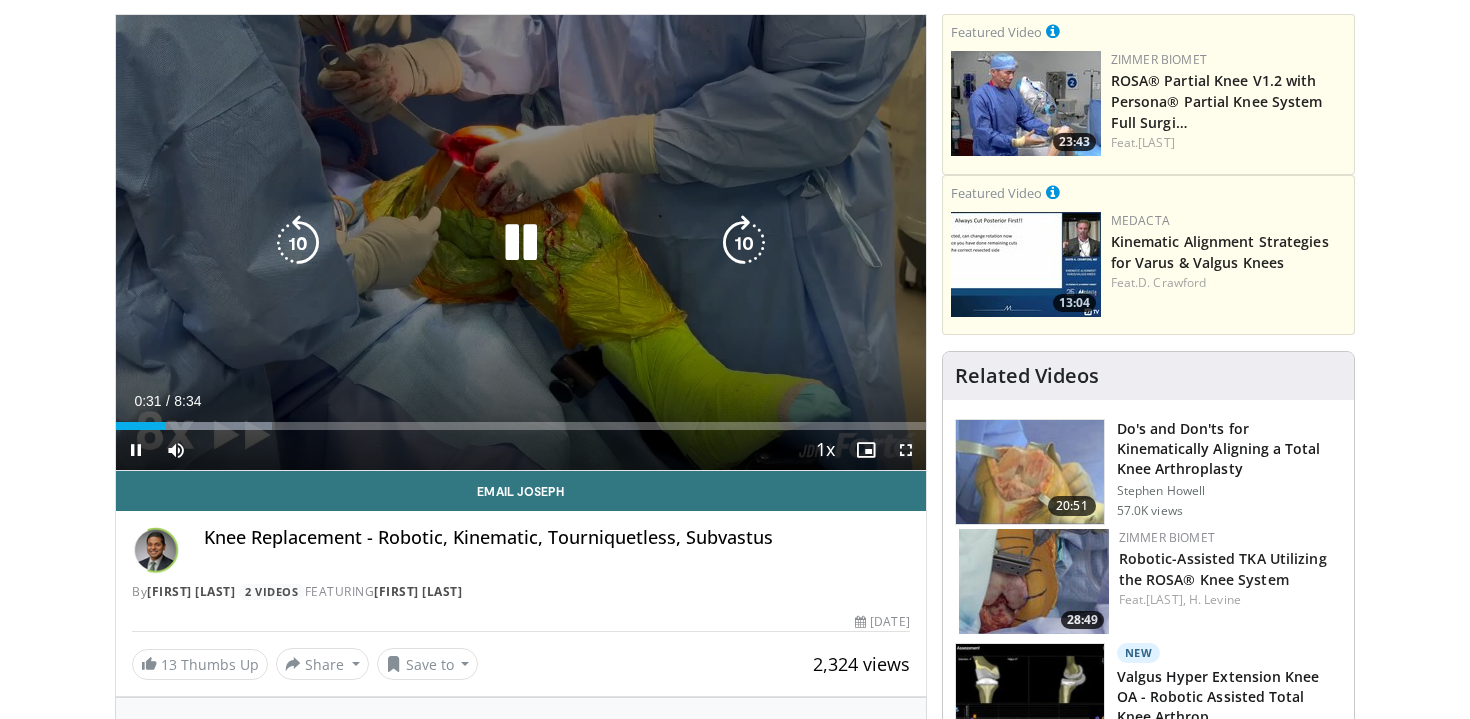 click at bounding box center [521, 243] 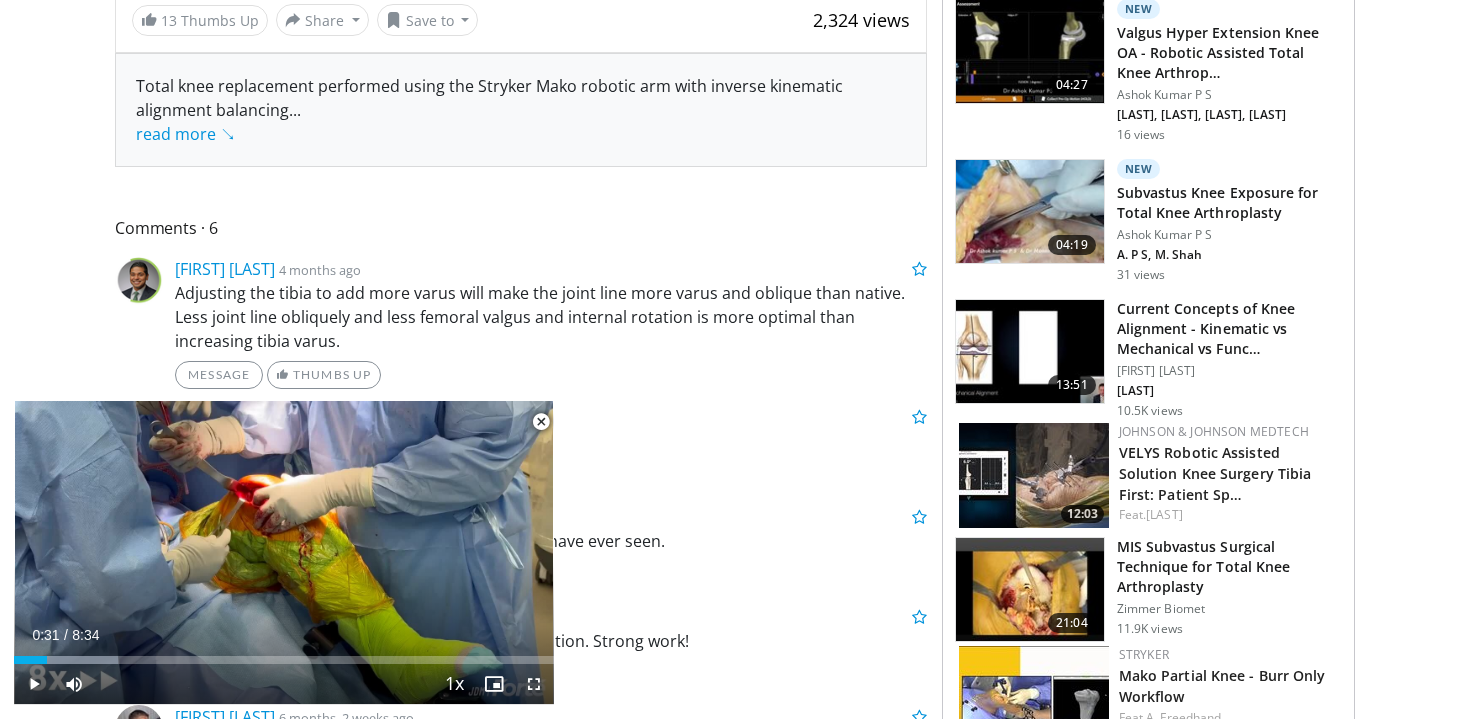 scroll, scrollTop: 783, scrollLeft: 0, axis: vertical 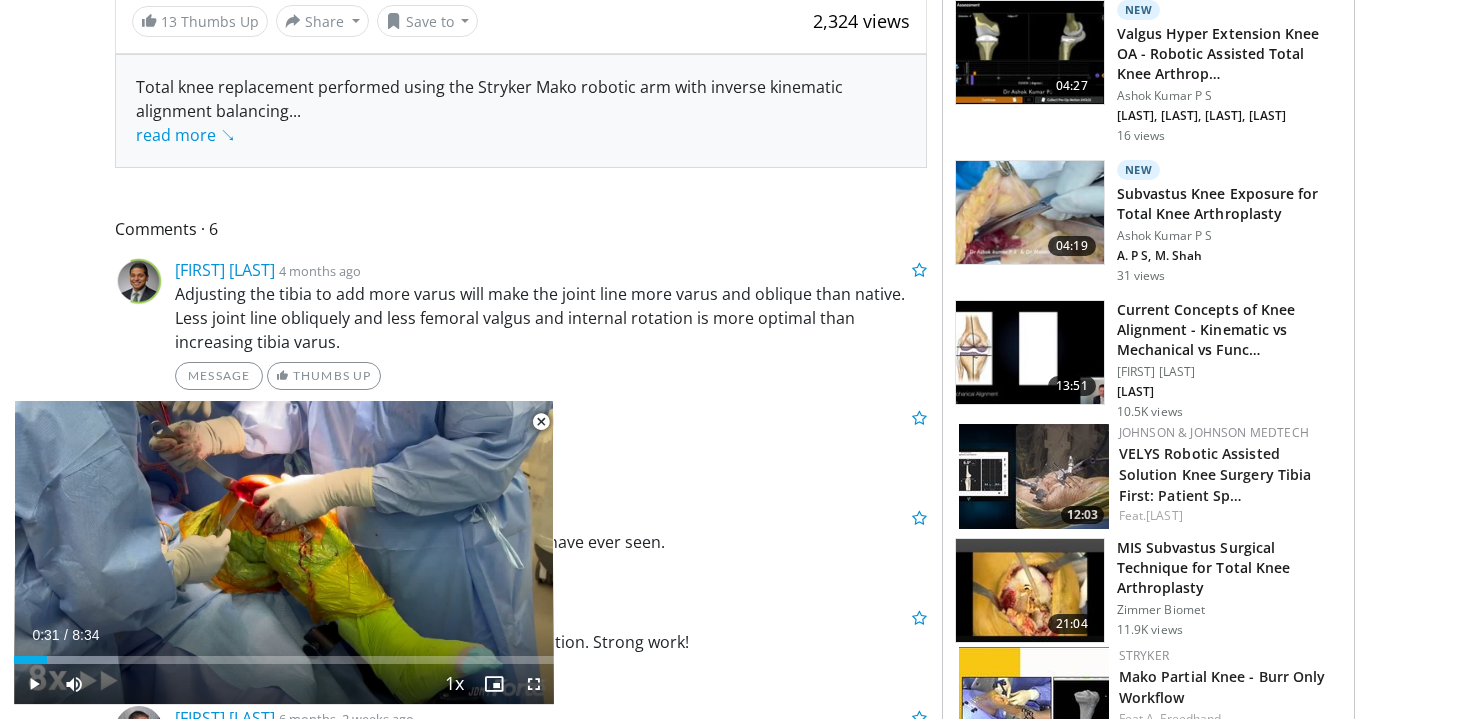 type 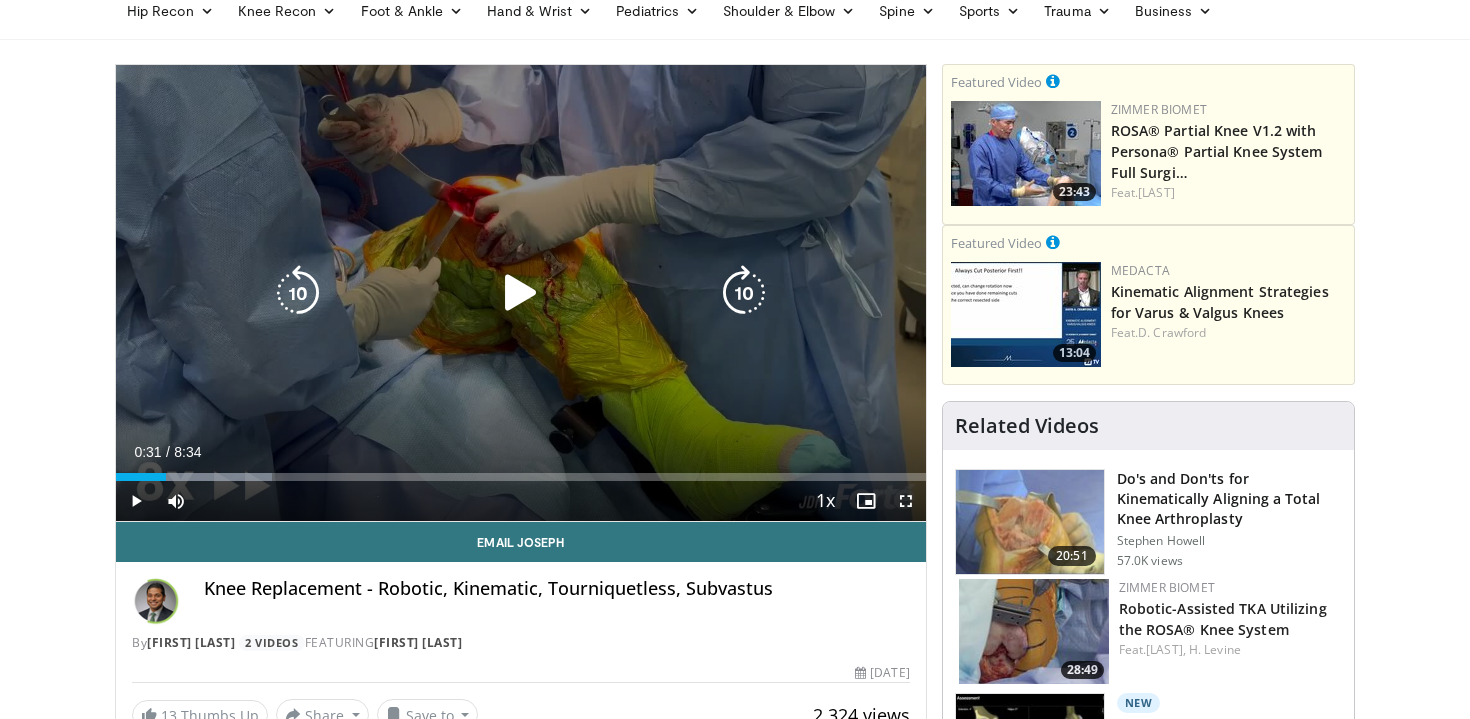 scroll, scrollTop: 0, scrollLeft: 0, axis: both 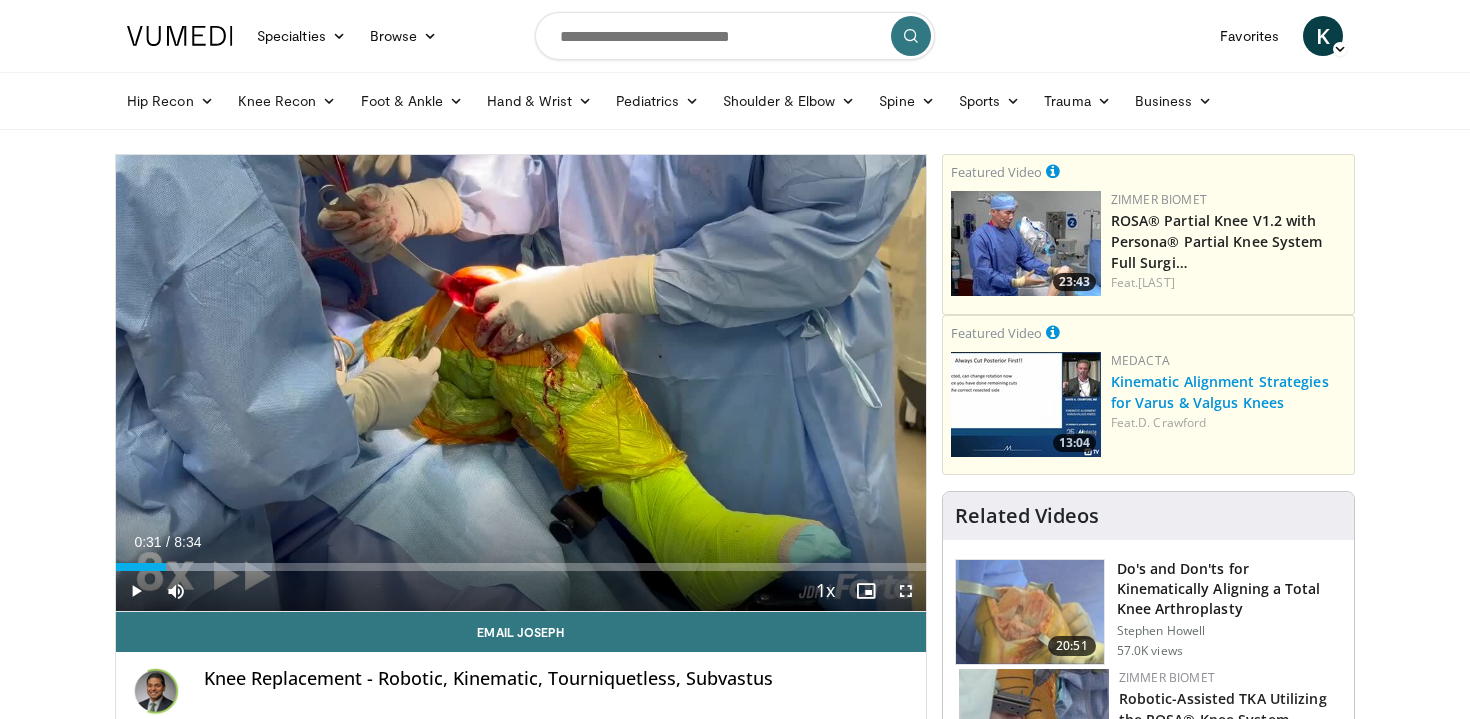 click on "Kinematic Alignment Strategies for Varus & Valgus Knees" at bounding box center (1220, 392) 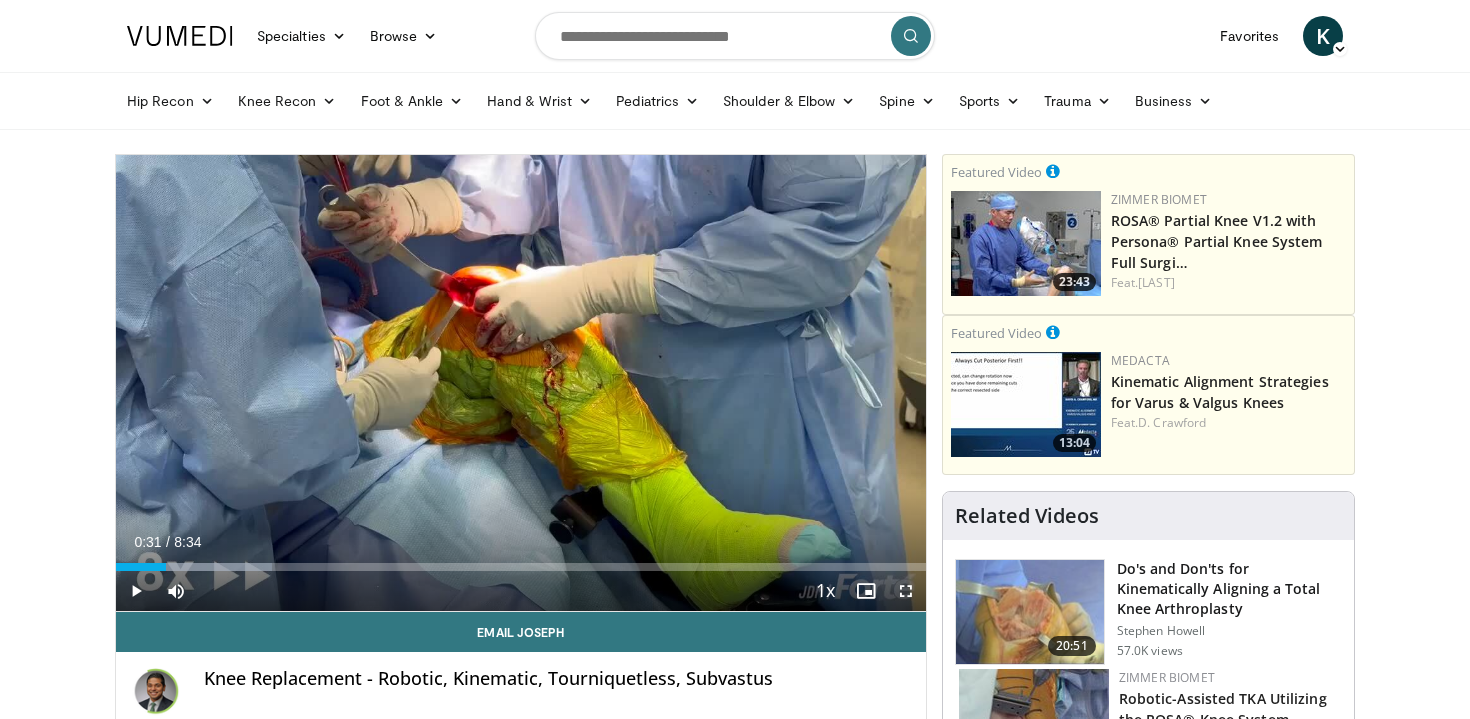 click on "Do's and Don'ts for Kinematically Aligning a Total Knee Arthroplasty" at bounding box center (1229, 589) 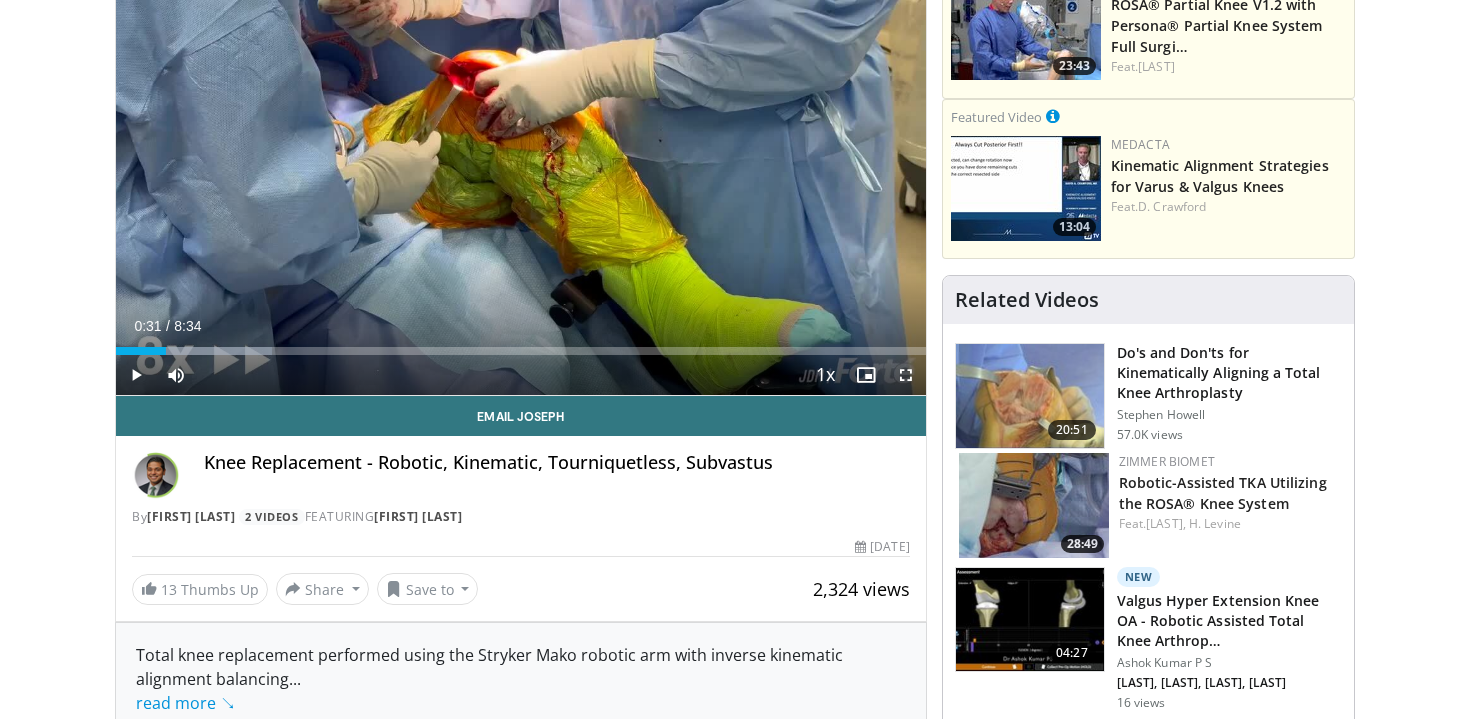 scroll, scrollTop: 215, scrollLeft: 0, axis: vertical 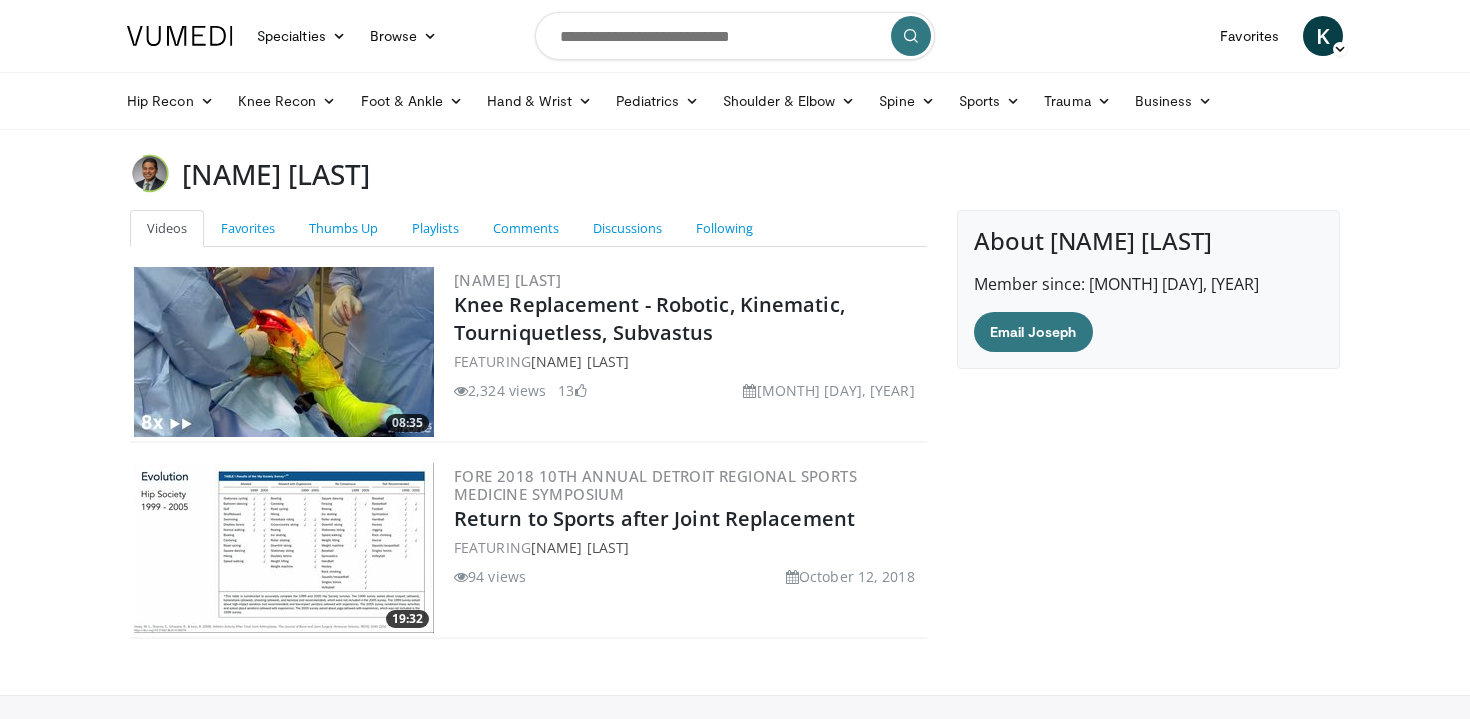 click on "[NAME] [LAST]" at bounding box center (276, 174) 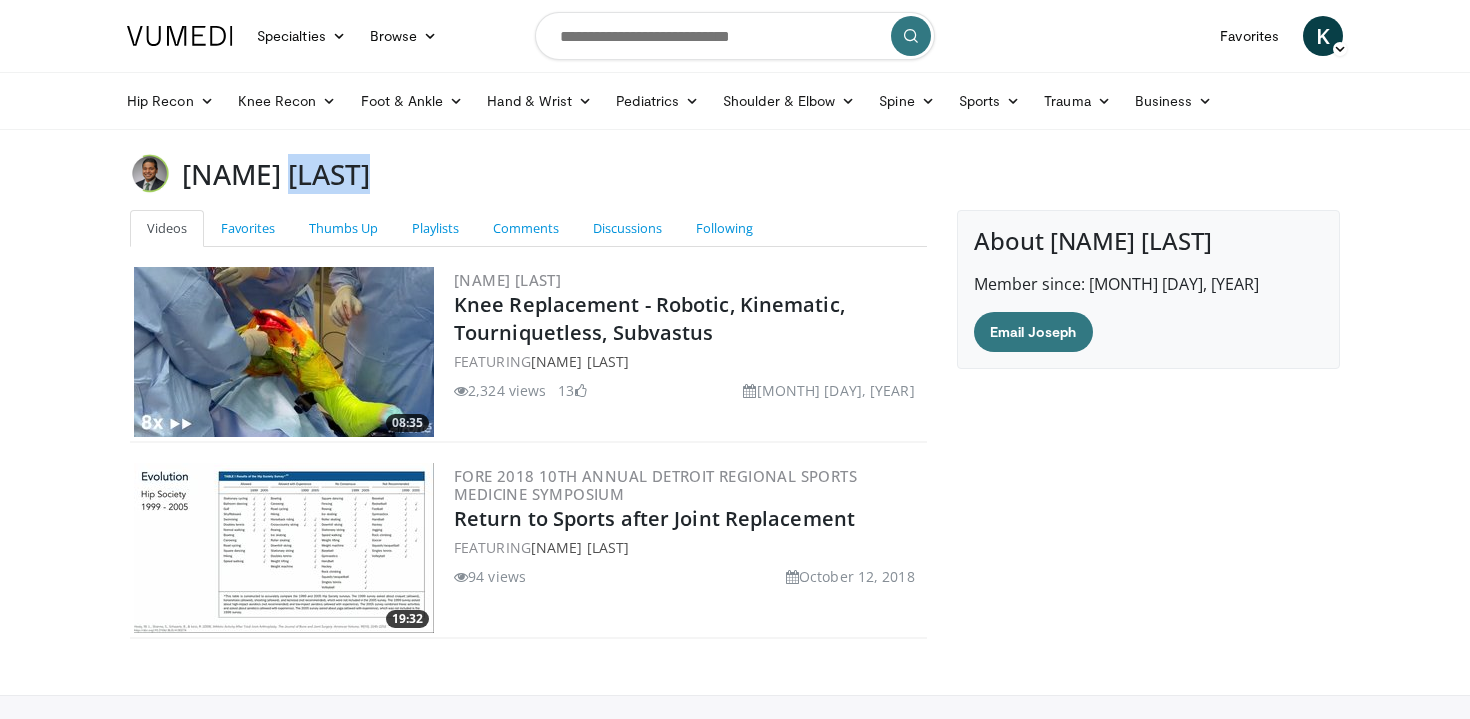 click on "[FIRST] [LAST]" at bounding box center [276, 174] 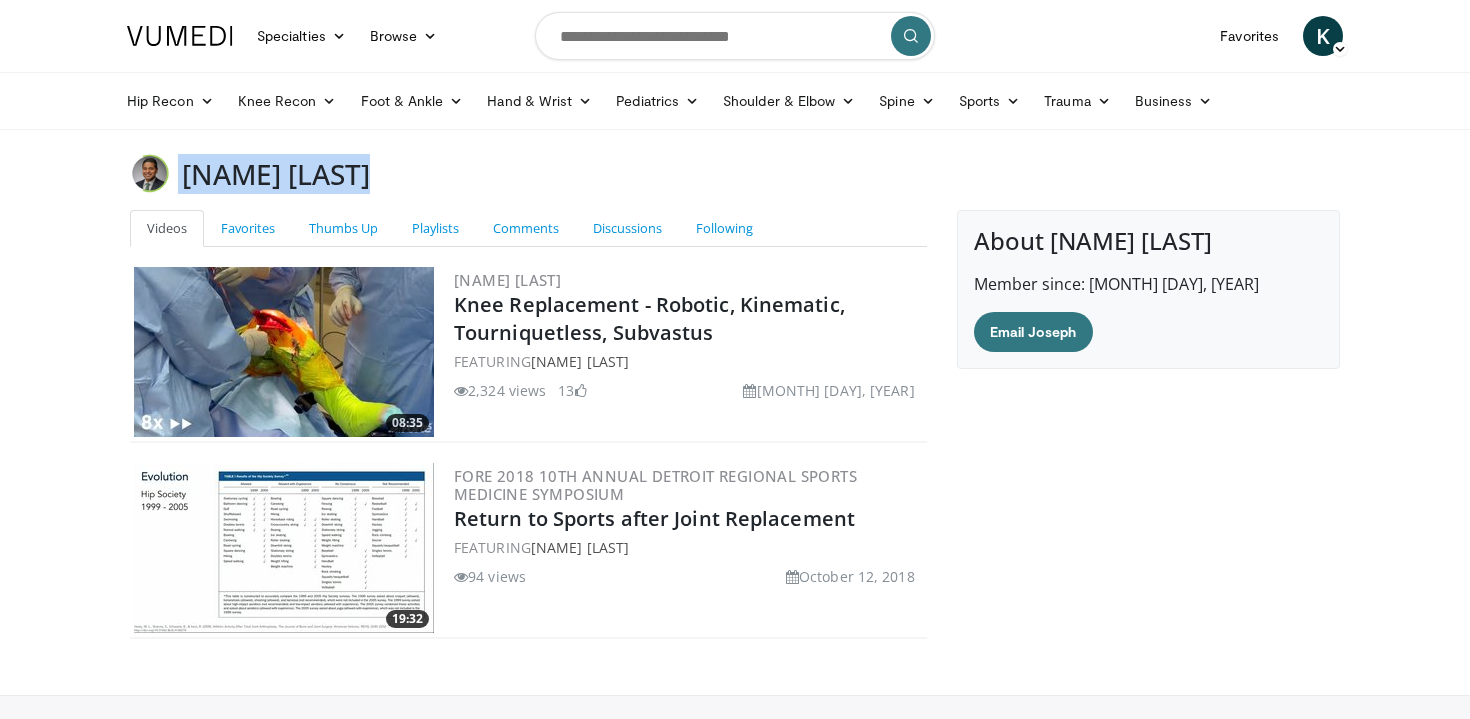 click on "[FIRST] [LAST]" at bounding box center (276, 174) 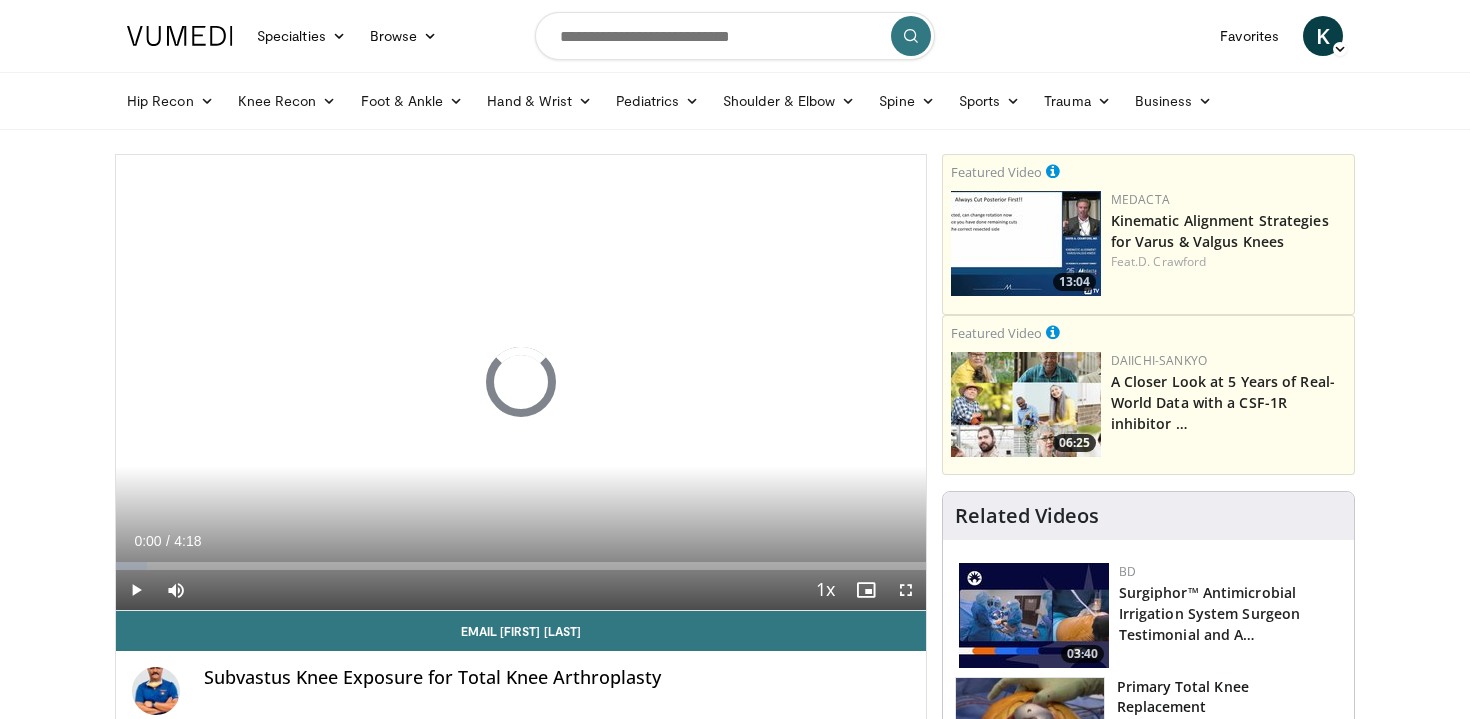 scroll, scrollTop: 0, scrollLeft: 0, axis: both 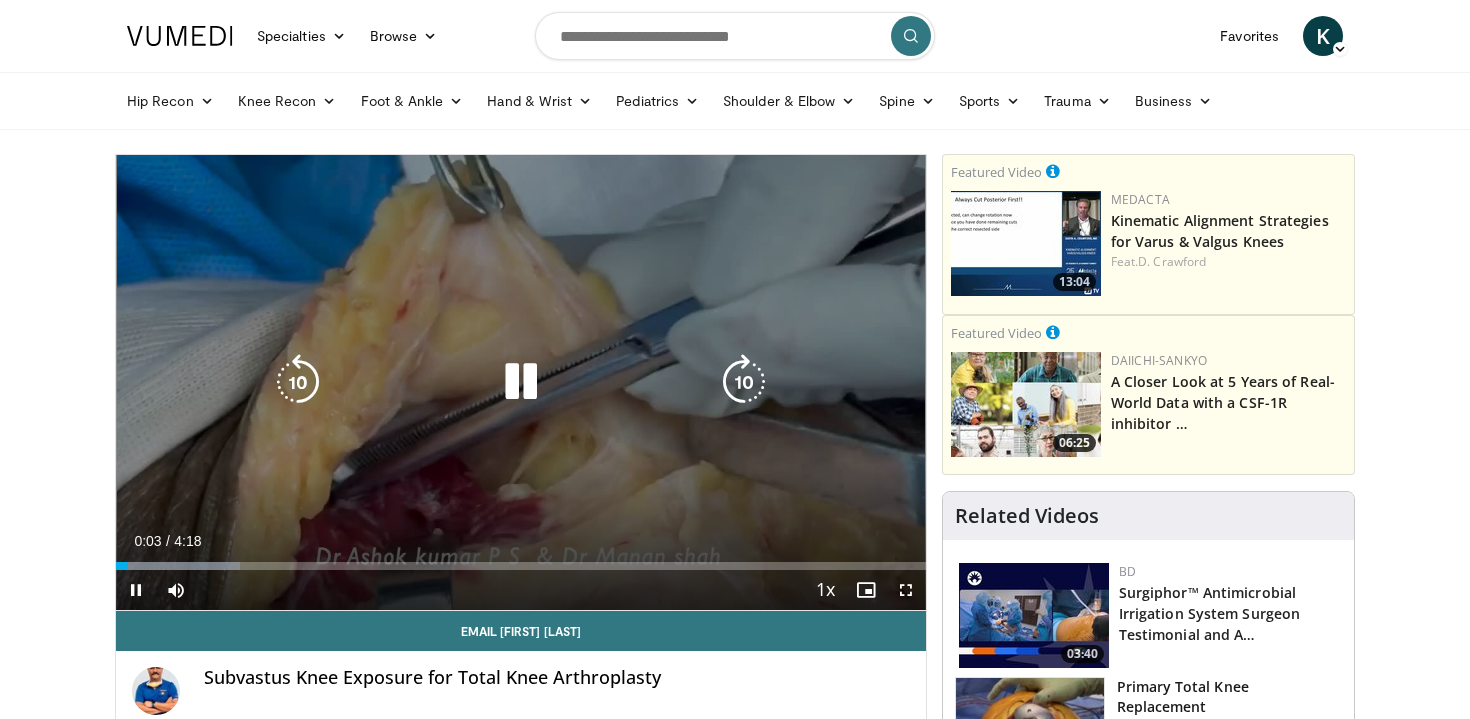 click at bounding box center [521, 382] 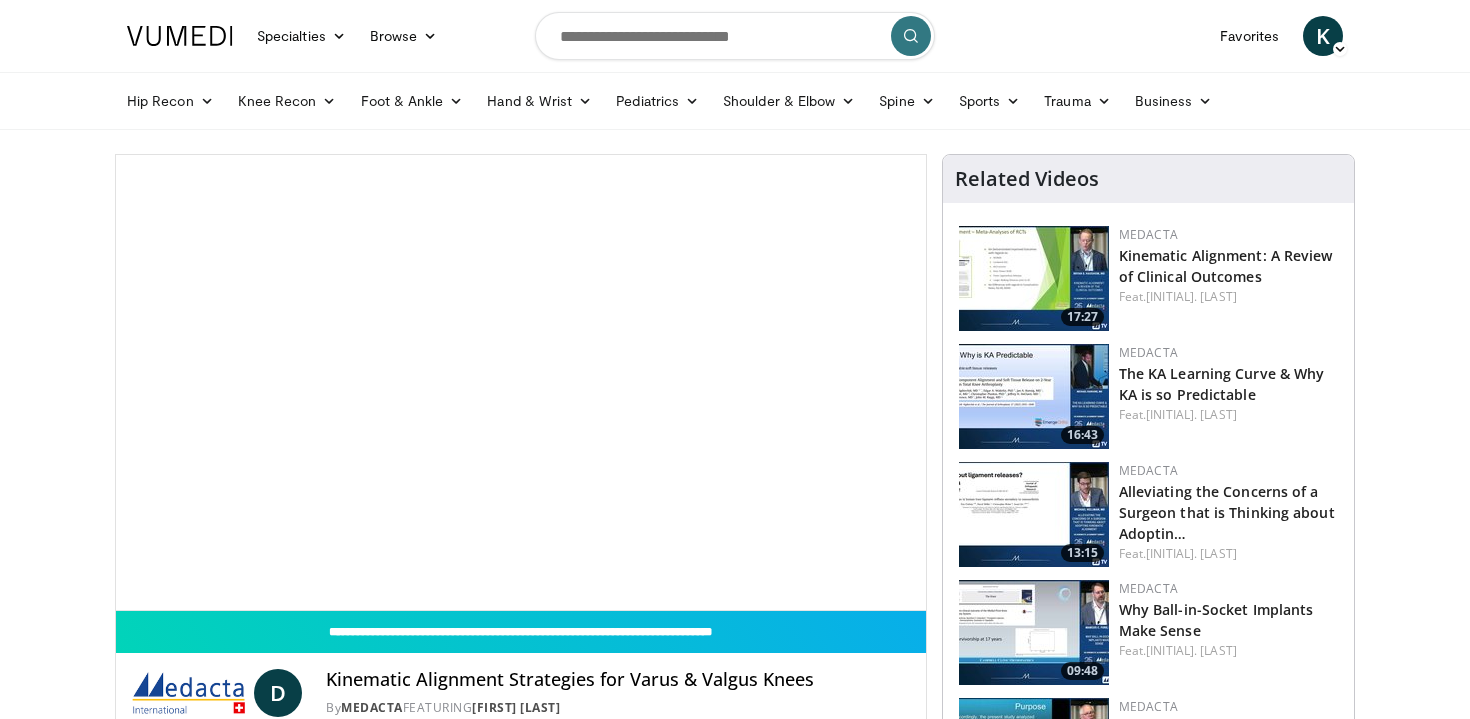 scroll, scrollTop: 0, scrollLeft: 0, axis: both 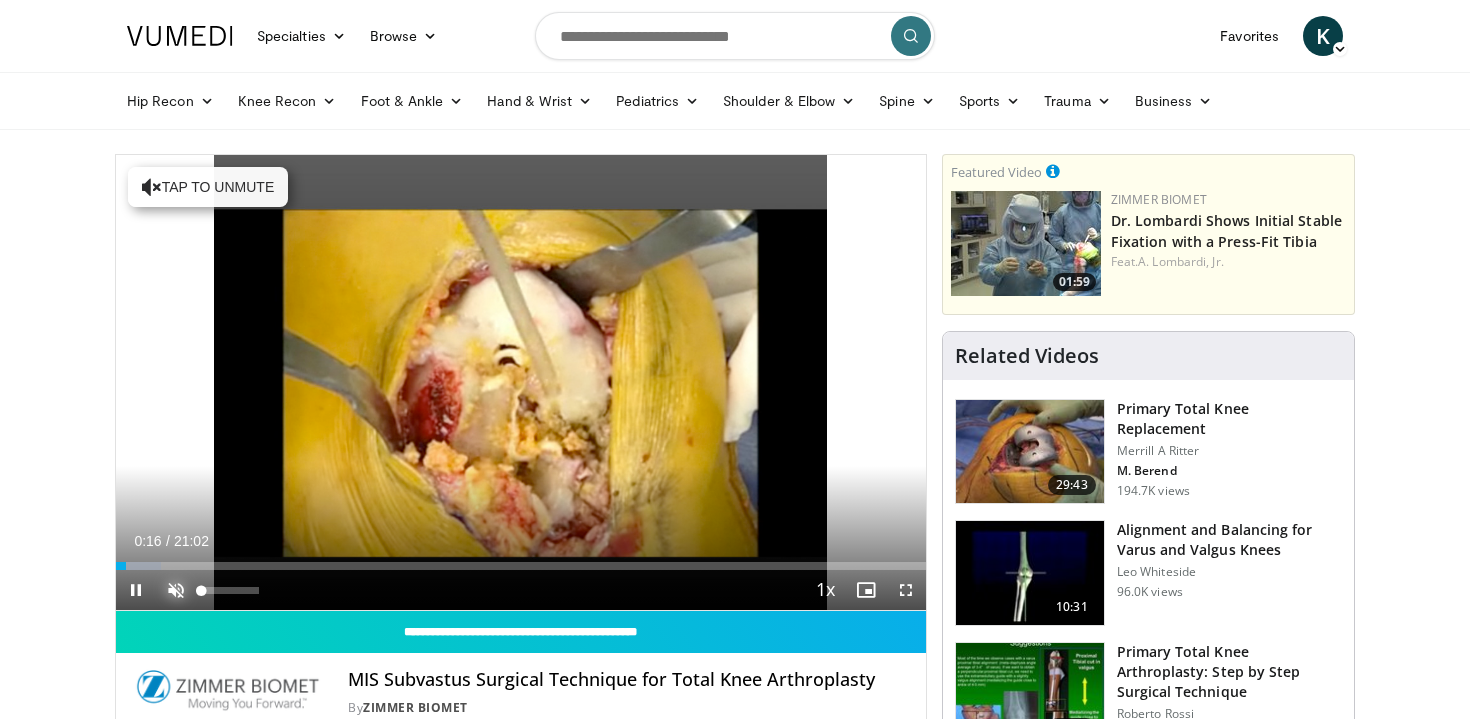 click at bounding box center [176, 590] 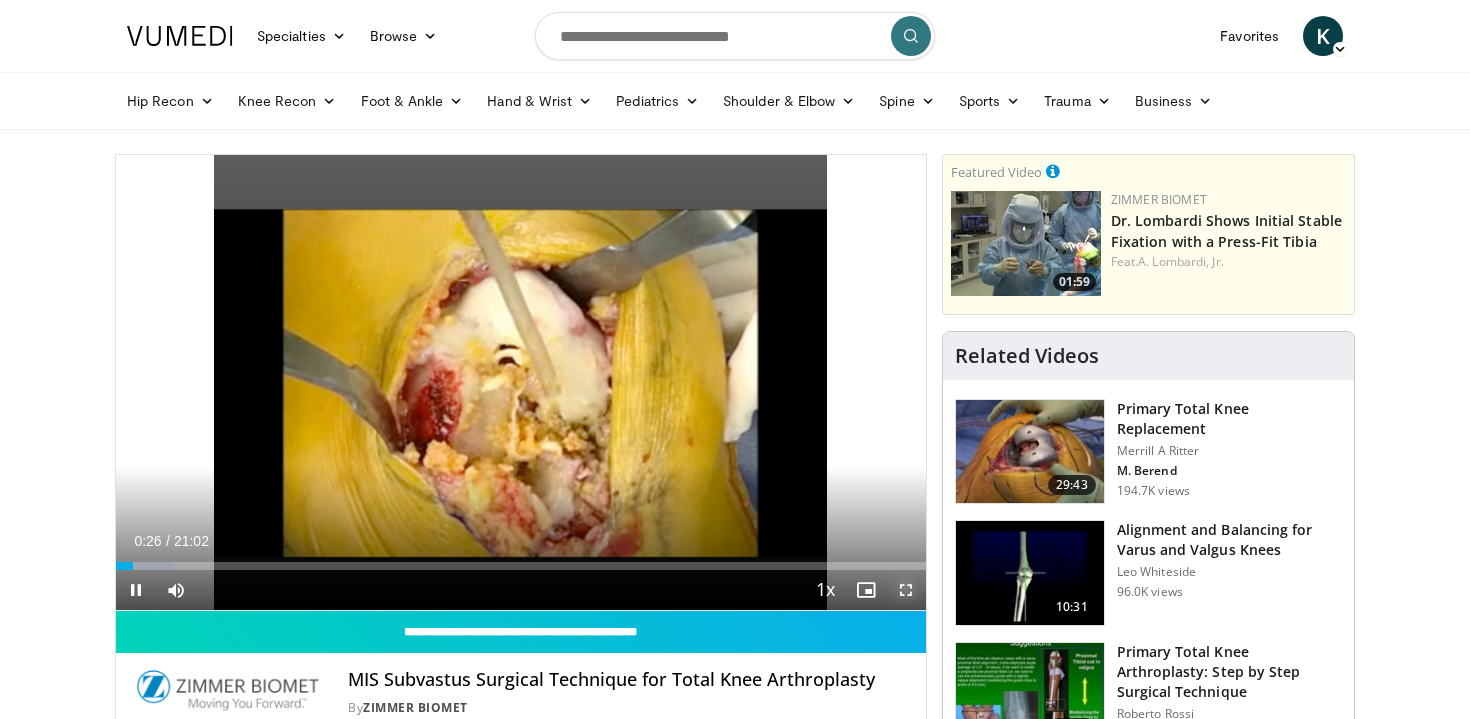 click at bounding box center [906, 590] 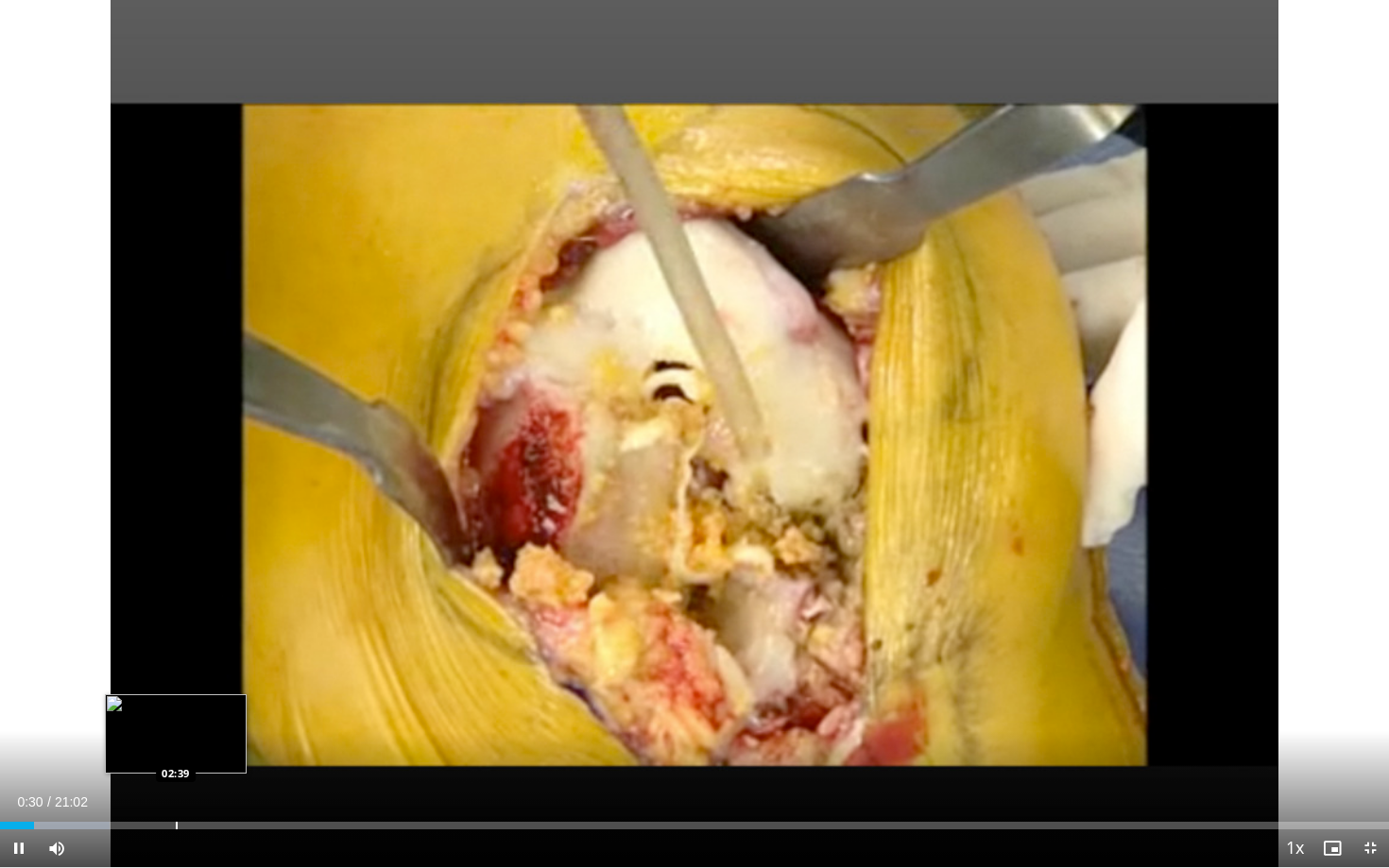 click on "Loaded :  7.90% 00:30 02:39" at bounding box center [694, 820] 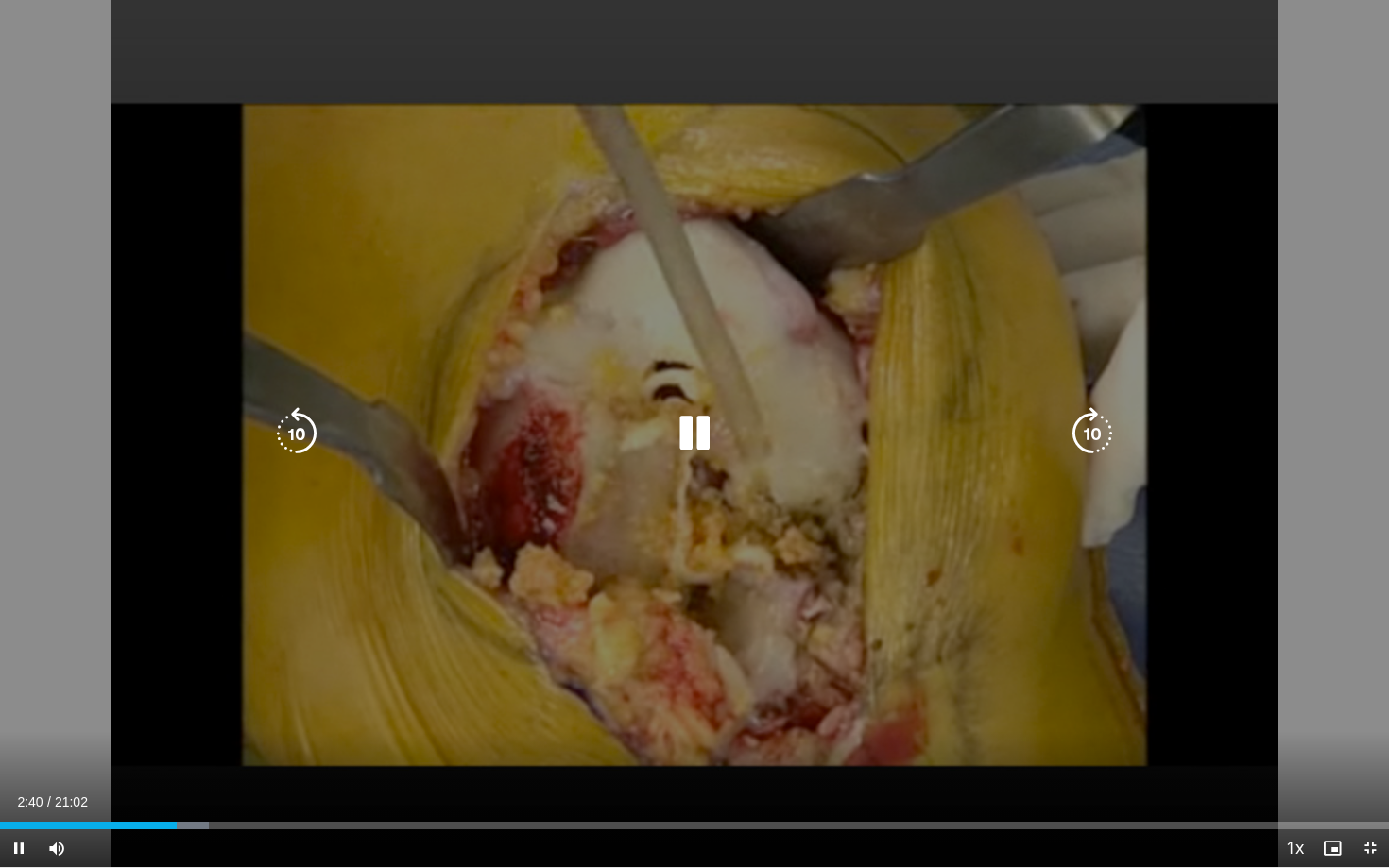 click on "10 seconds
Tap to unmute" at bounding box center (694, 434) 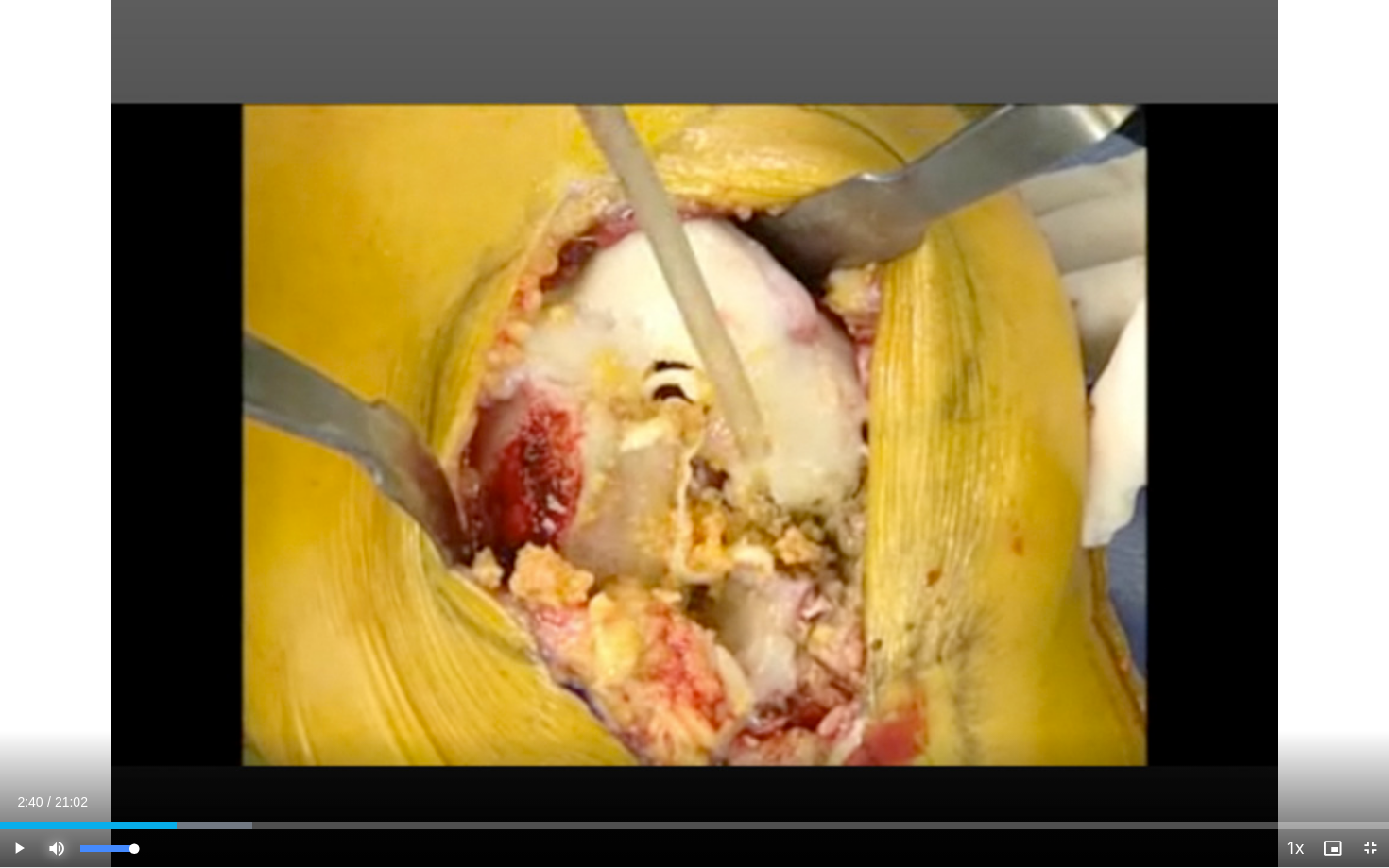 click at bounding box center (57, 848) 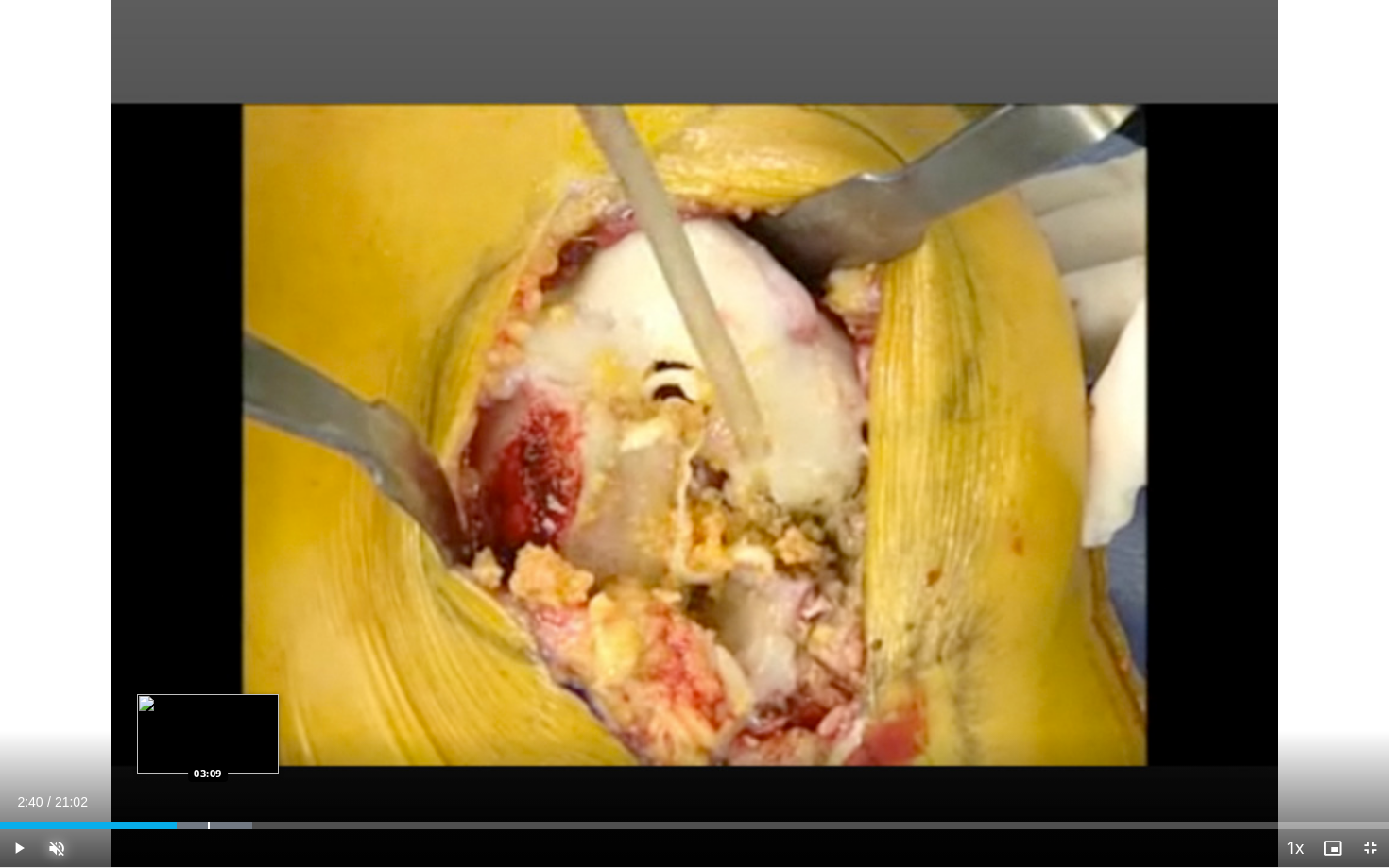 click at bounding box center (209, 825) 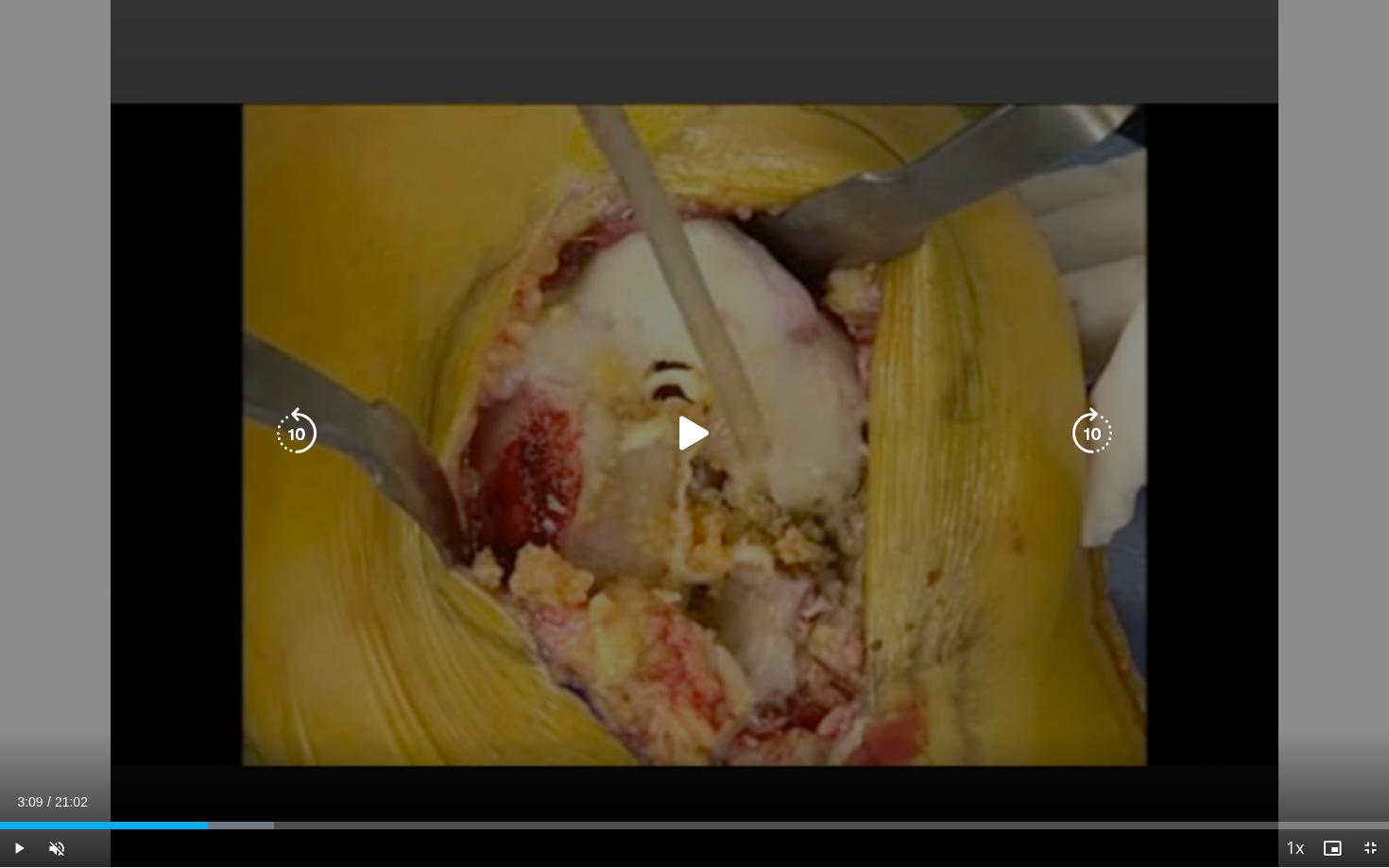 click at bounding box center (694, 434) 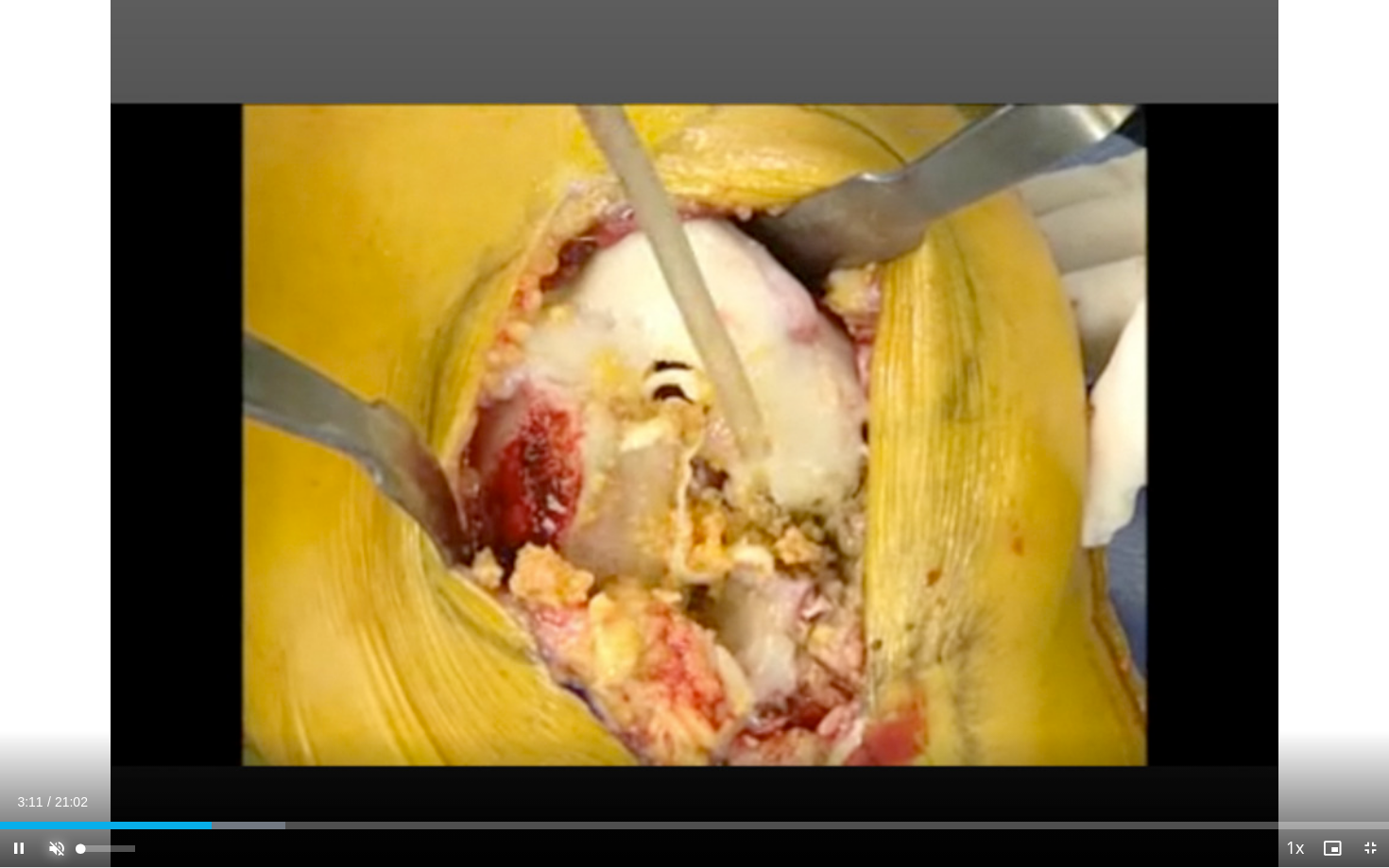 click at bounding box center [57, 848] 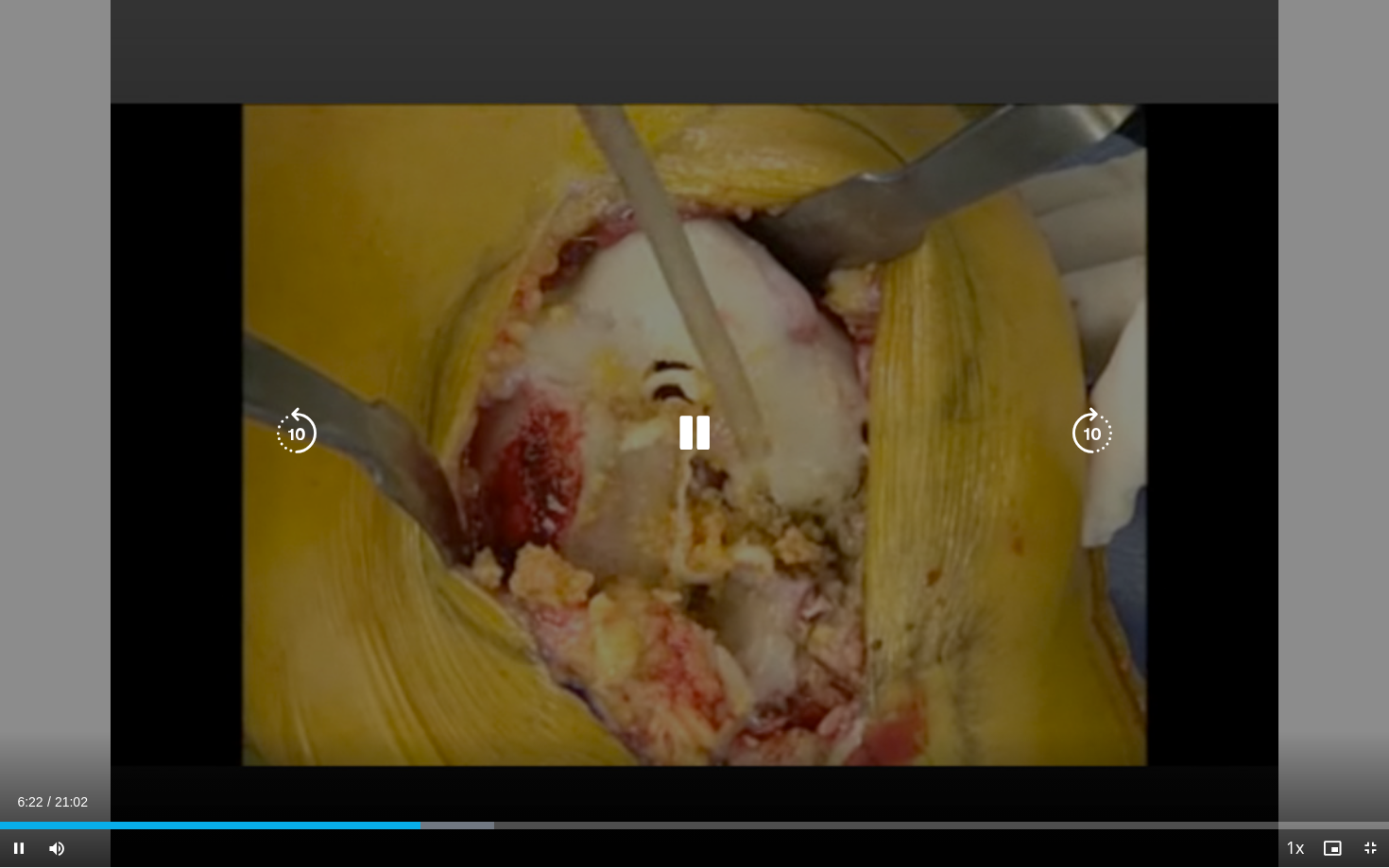 click on "10 seconds
Tap to unmute" at bounding box center [694, 434] 